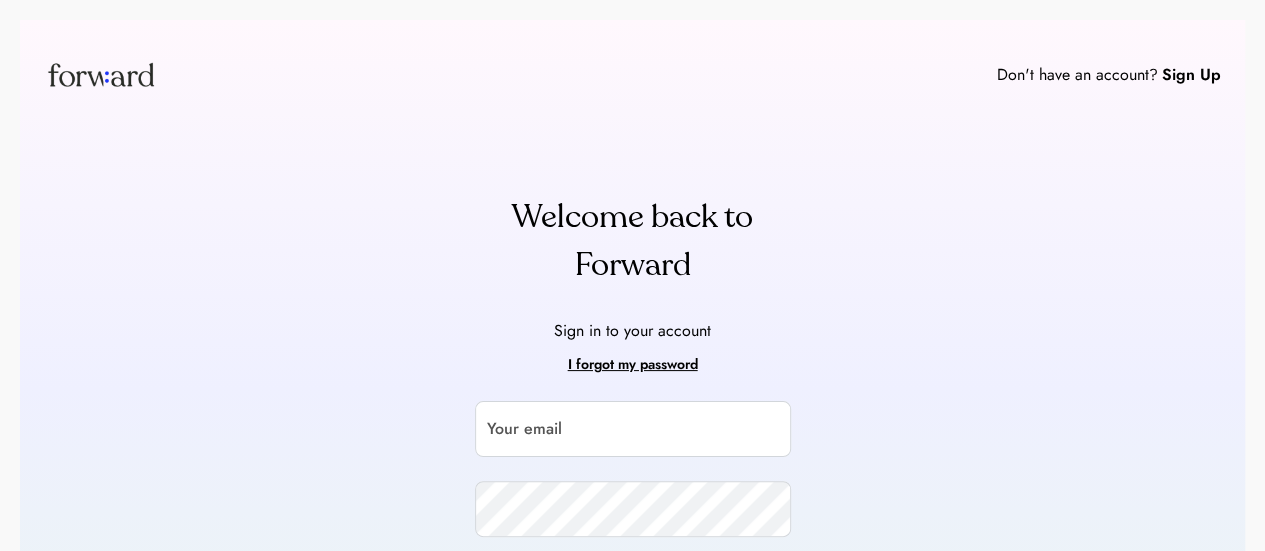 scroll, scrollTop: 205, scrollLeft: 0, axis: vertical 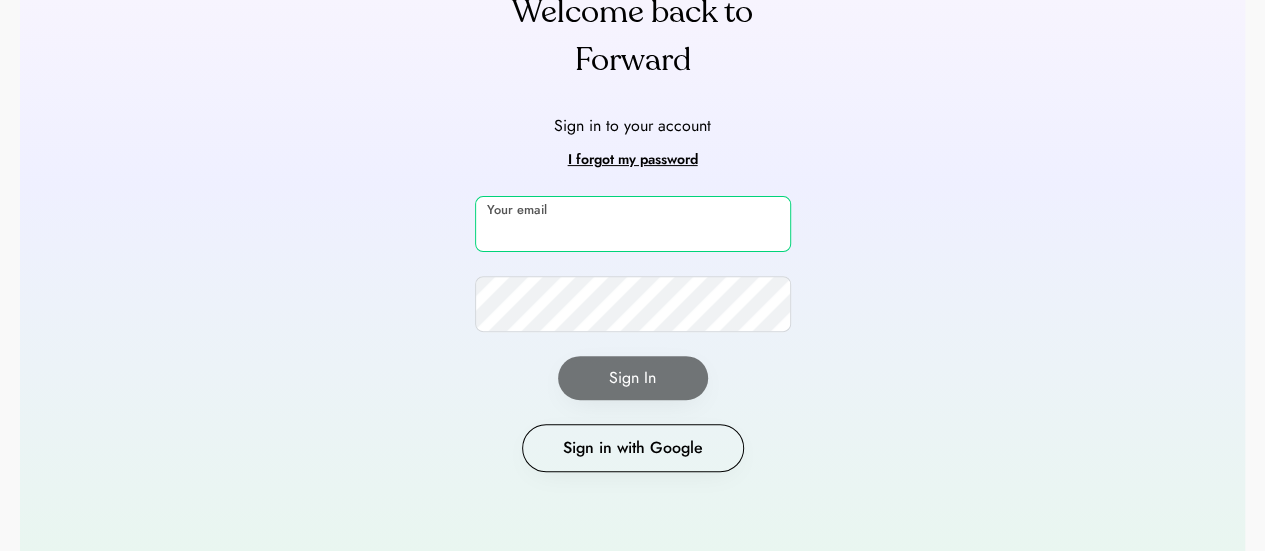 click at bounding box center (633, 224) 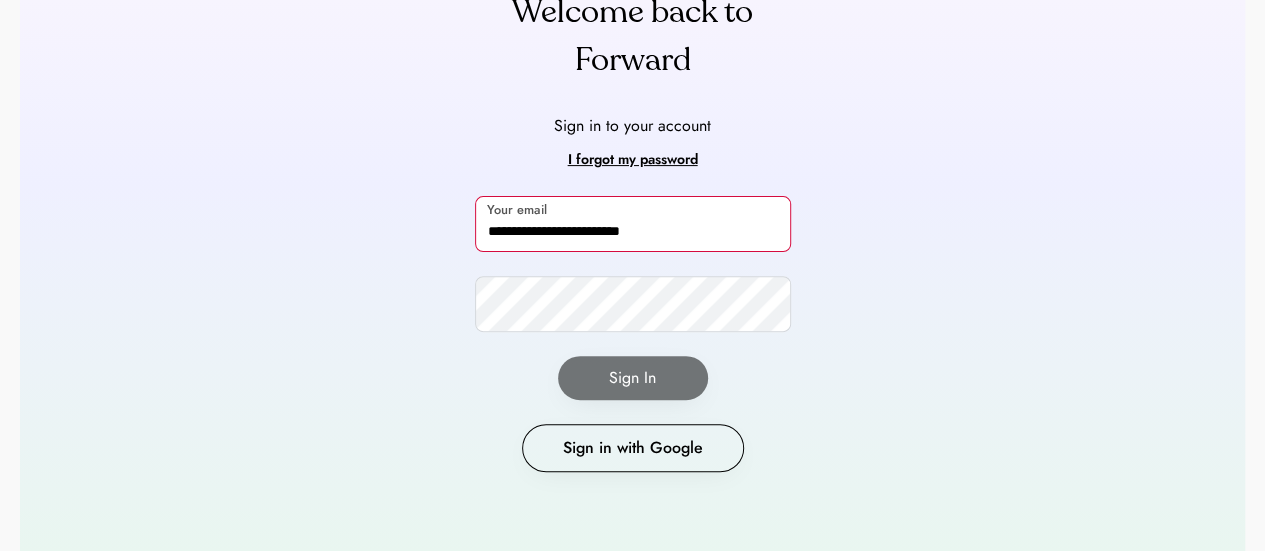 type on "**********" 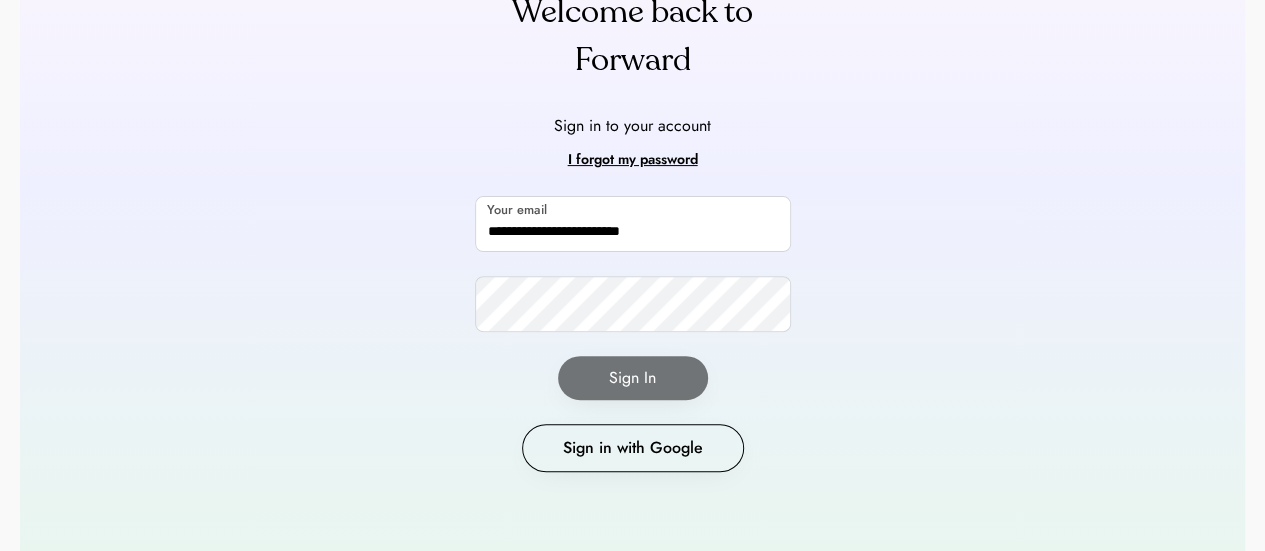 click on "**********" at bounding box center (633, 334) 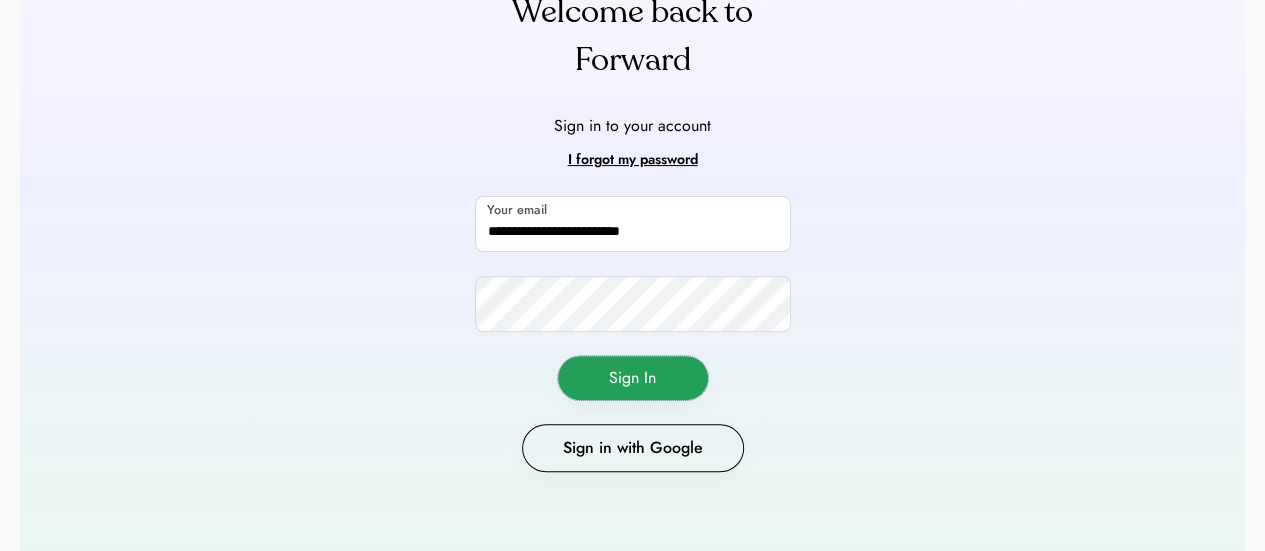 click on "Sign In" at bounding box center [633, 378] 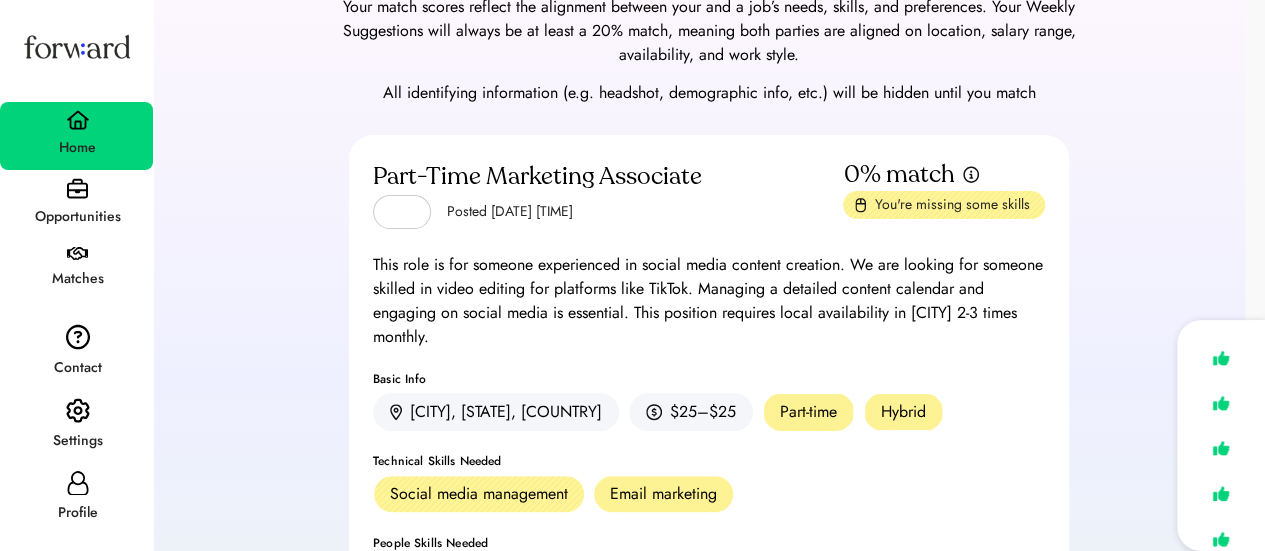 scroll, scrollTop: 95, scrollLeft: 0, axis: vertical 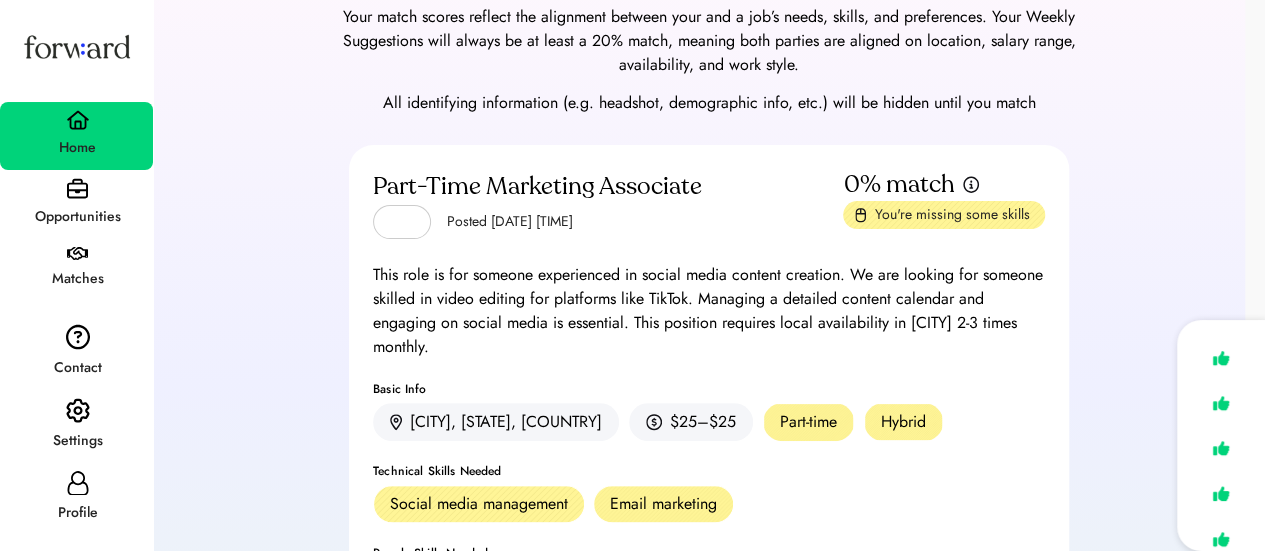 click on "Opportunities" at bounding box center (76, 204) 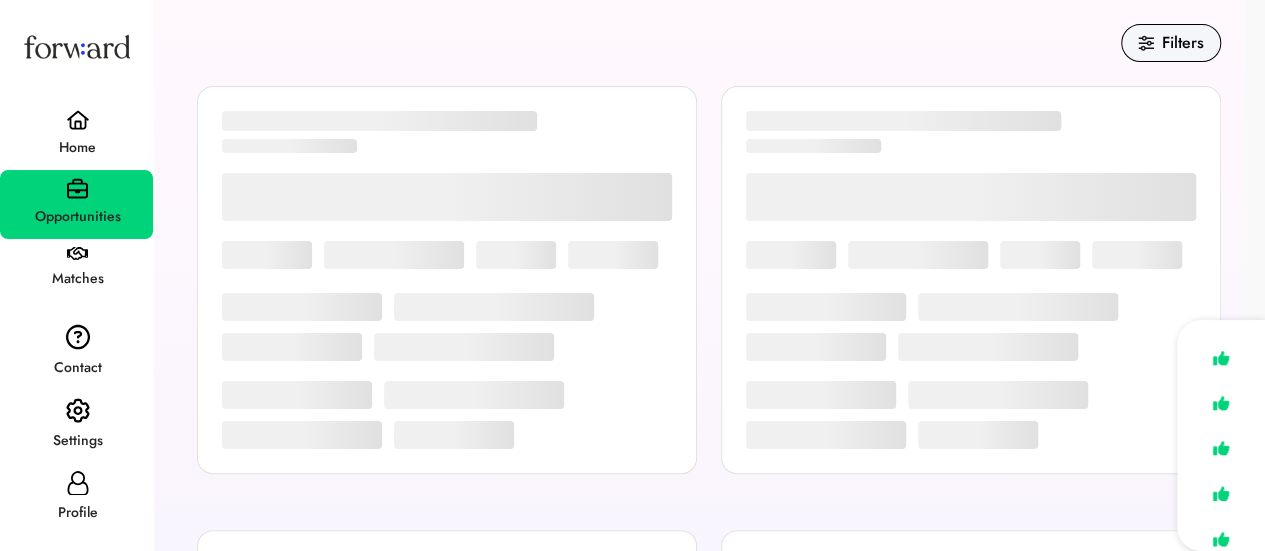 scroll, scrollTop: 0, scrollLeft: 0, axis: both 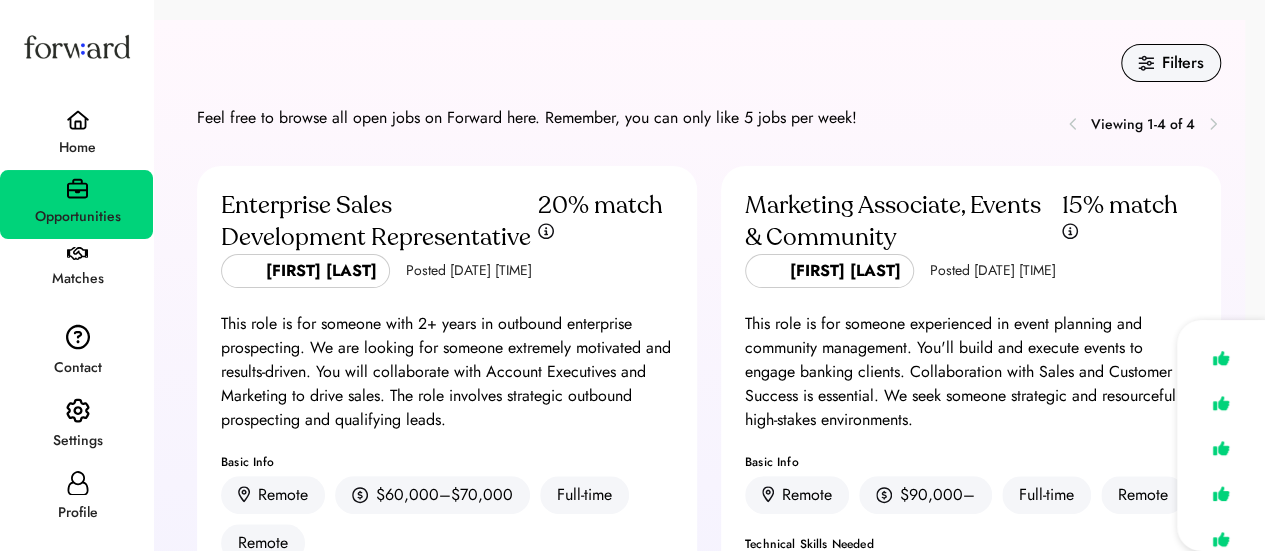click on "Home" at bounding box center (77, 148) 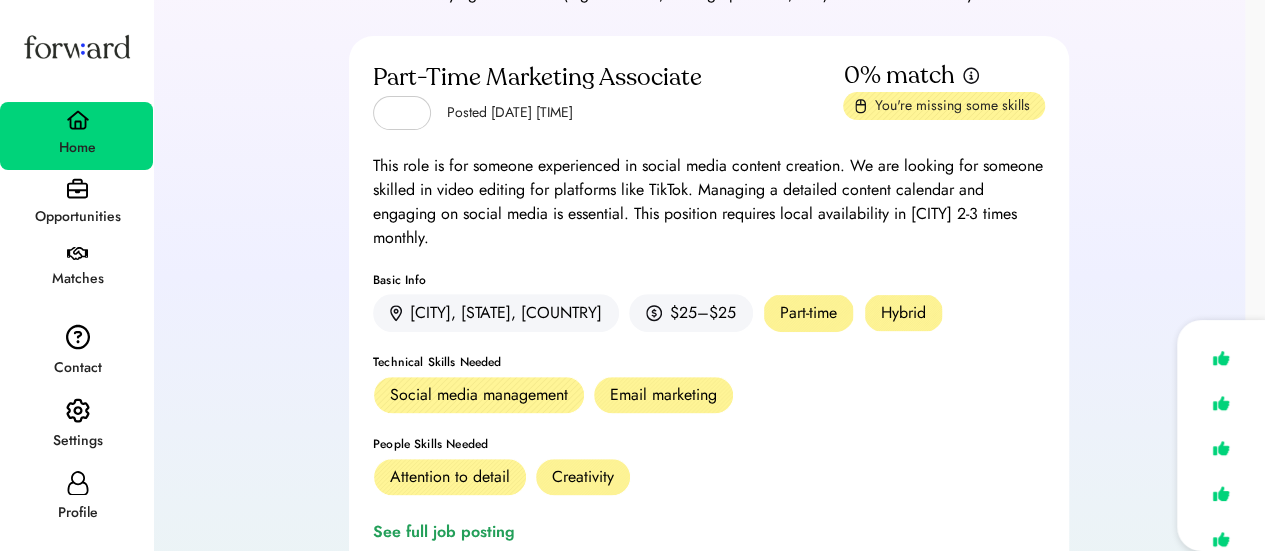 scroll, scrollTop: 200, scrollLeft: 0, axis: vertical 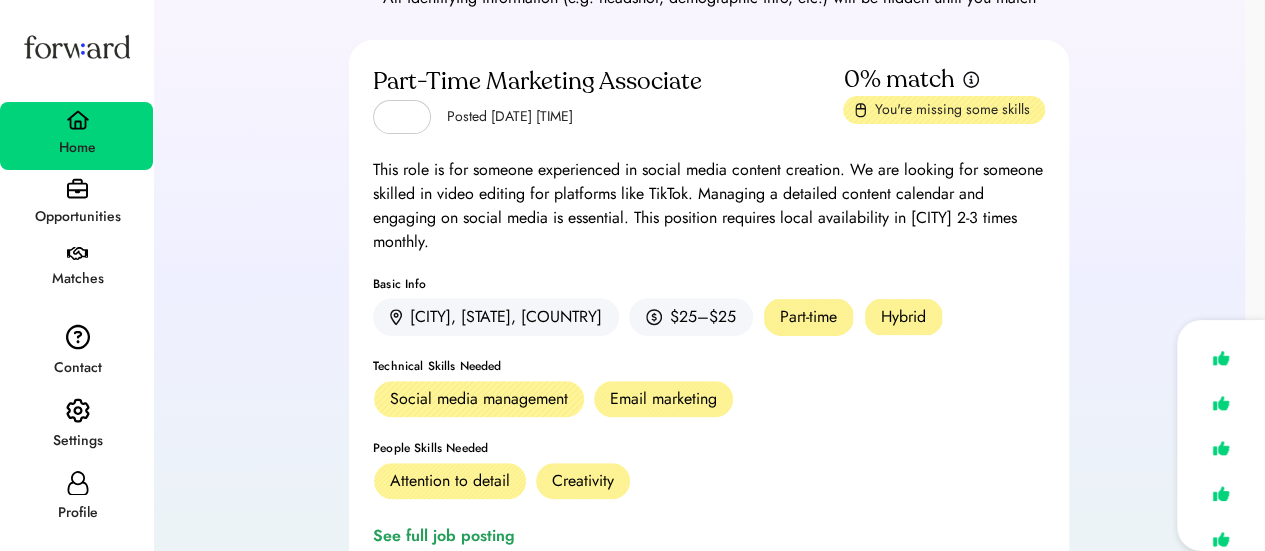 click on "Opportunities" at bounding box center [77, 217] 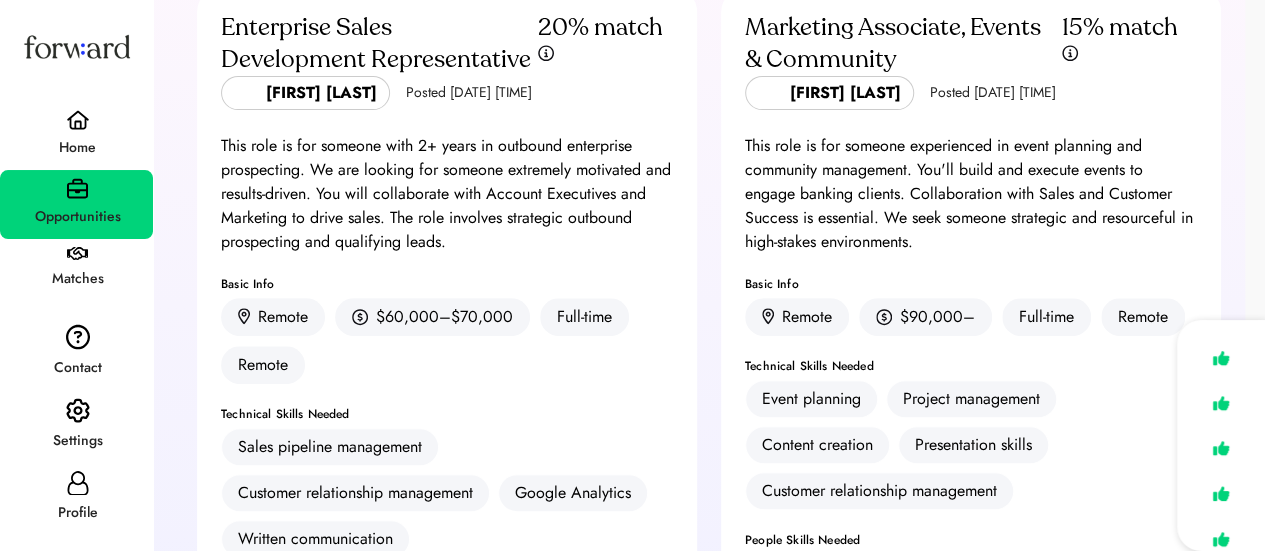 scroll, scrollTop: 184, scrollLeft: 0, axis: vertical 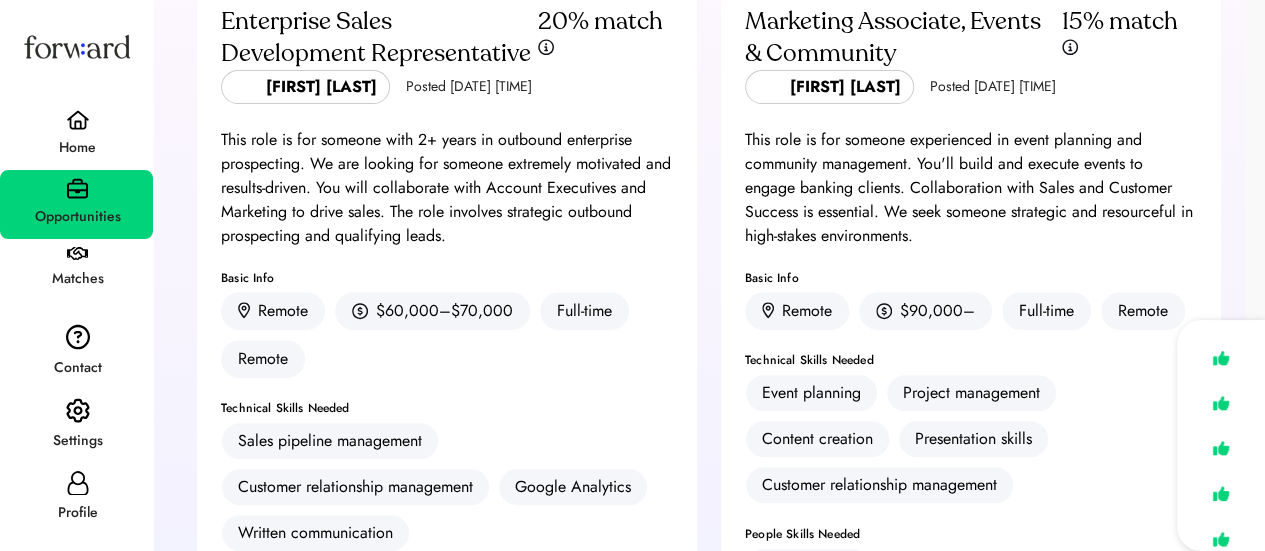 click at bounding box center (78, 483) 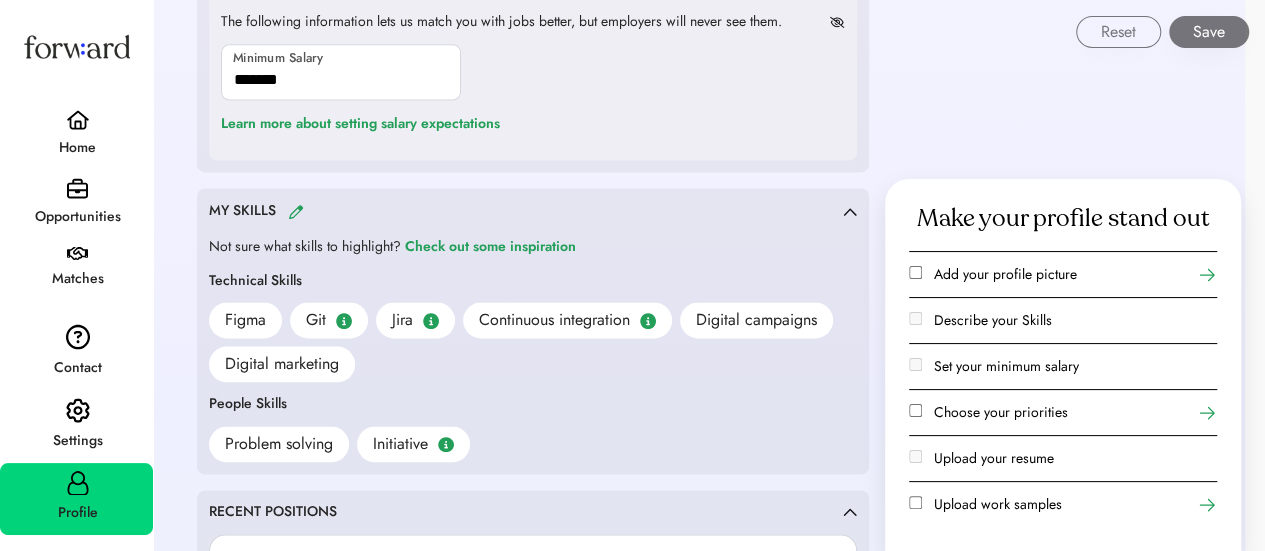 scroll, scrollTop: 1314, scrollLeft: 0, axis: vertical 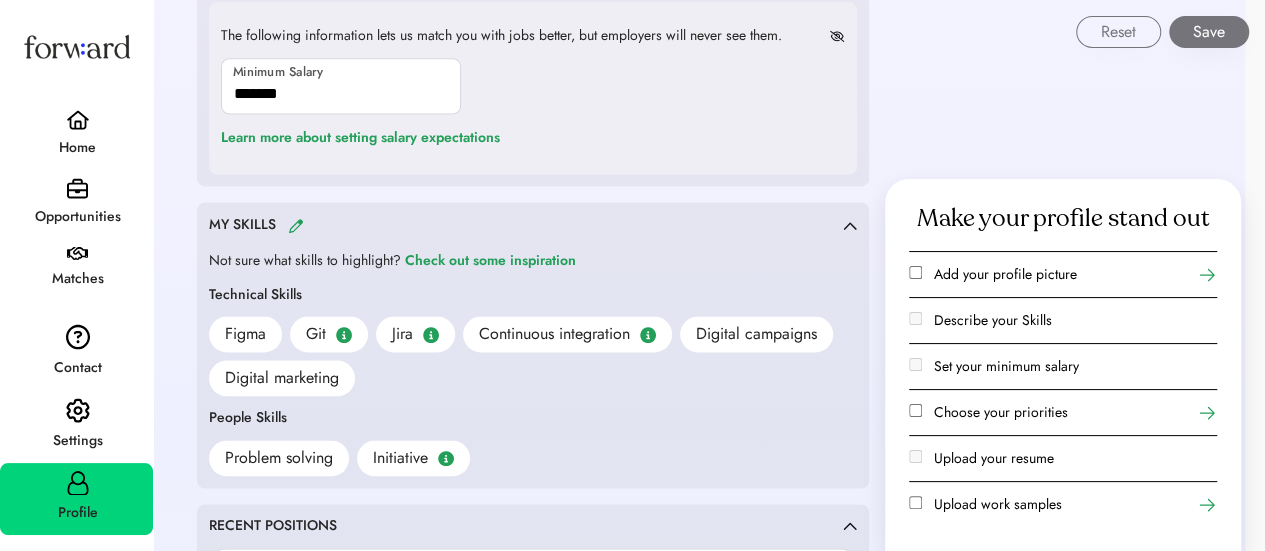 click at bounding box center [296, 225] 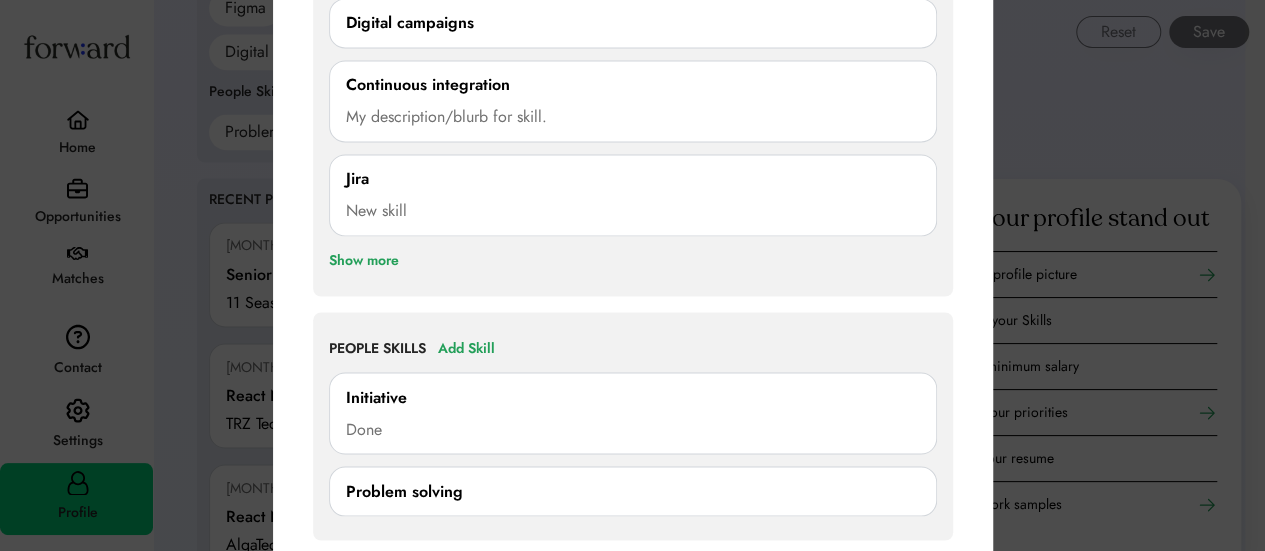 scroll, scrollTop: 1644, scrollLeft: 0, axis: vertical 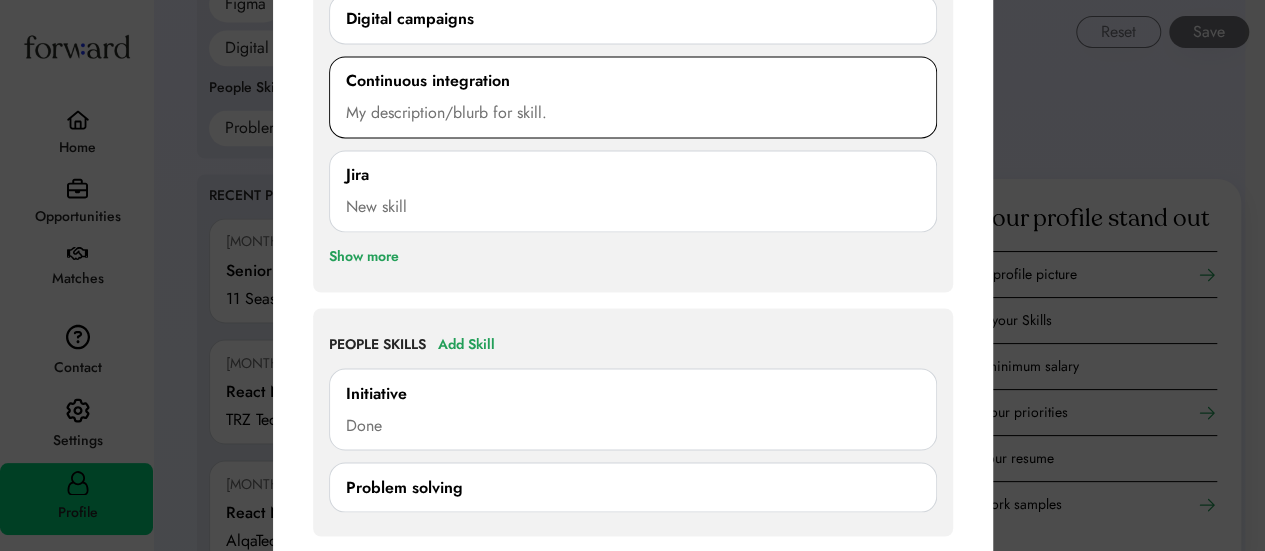 click on "My description/blurb for skill." at bounding box center [446, 113] 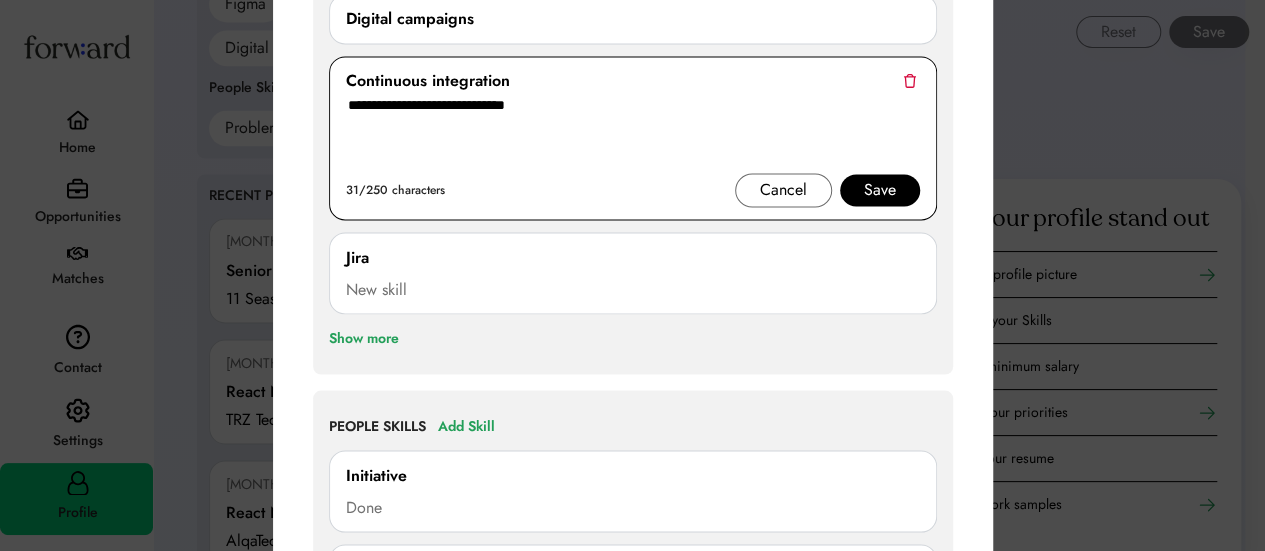 click on "**********" at bounding box center (633, 133) 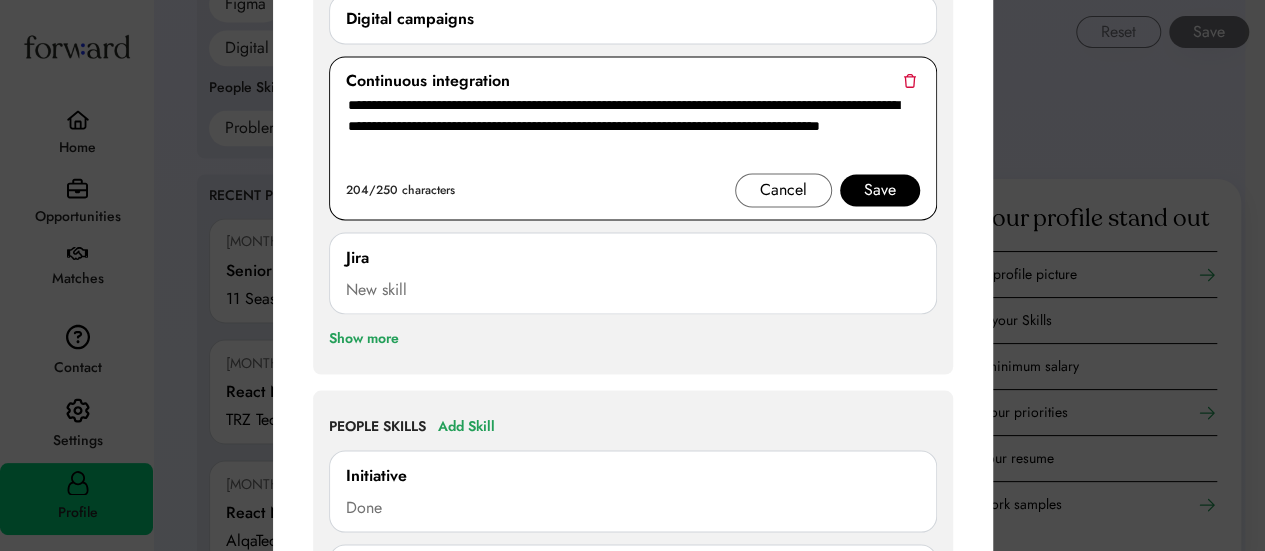 click on "Save" at bounding box center [880, 190] 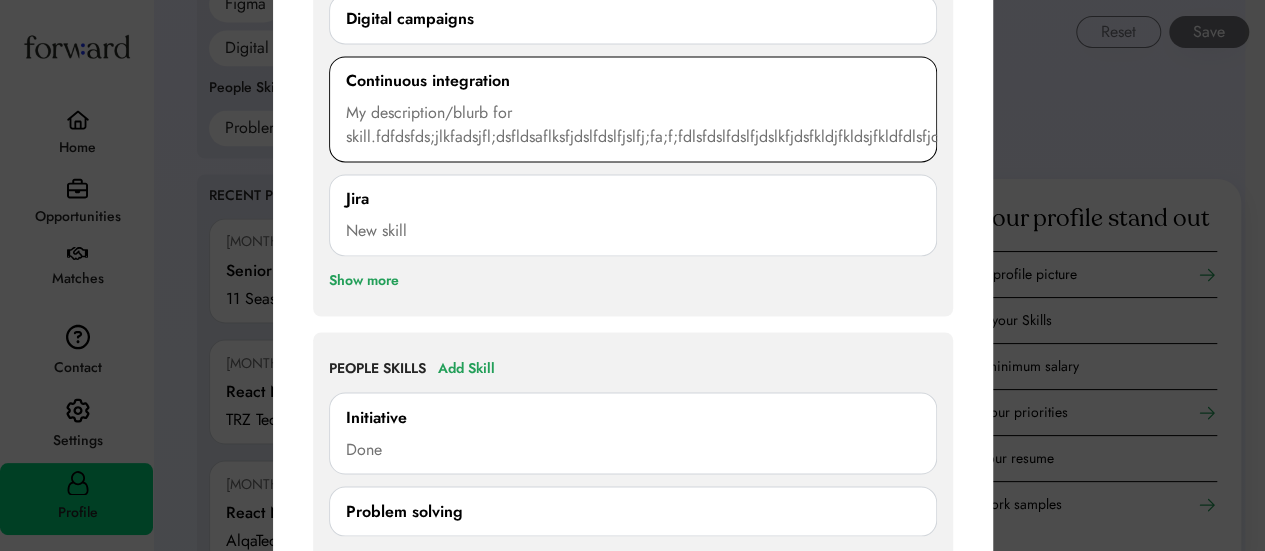 click on "My description/blurb for skill.fdfdsfds;jlkfadsjfl;dsfldsaflksfjdslfdslfjslfj;fa;f;fdlsfdslfdslfjdslkfjdsfkldjfkldsjfkldfdlsfjdslfjslkfdslkfjldsfjdsklfslfsklfjklsfjlkfklflksflsfjklflflkflkdsflkfjlkdsflflf" at bounding box center (851, 125) 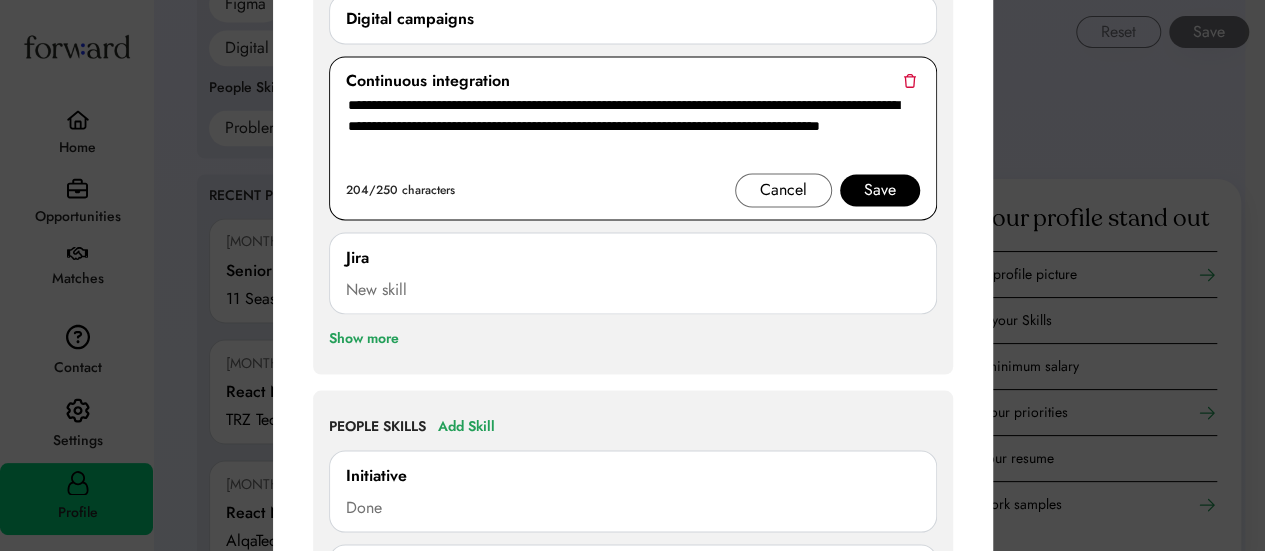 click on "**********" at bounding box center [633, 133] 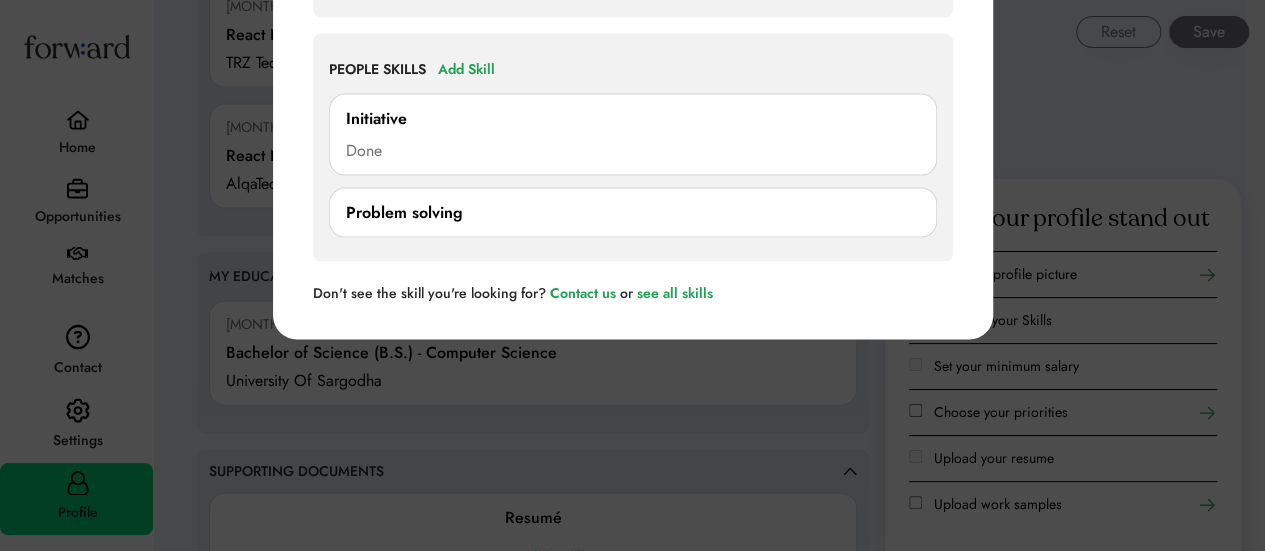 scroll, scrollTop: 1984, scrollLeft: 0, axis: vertical 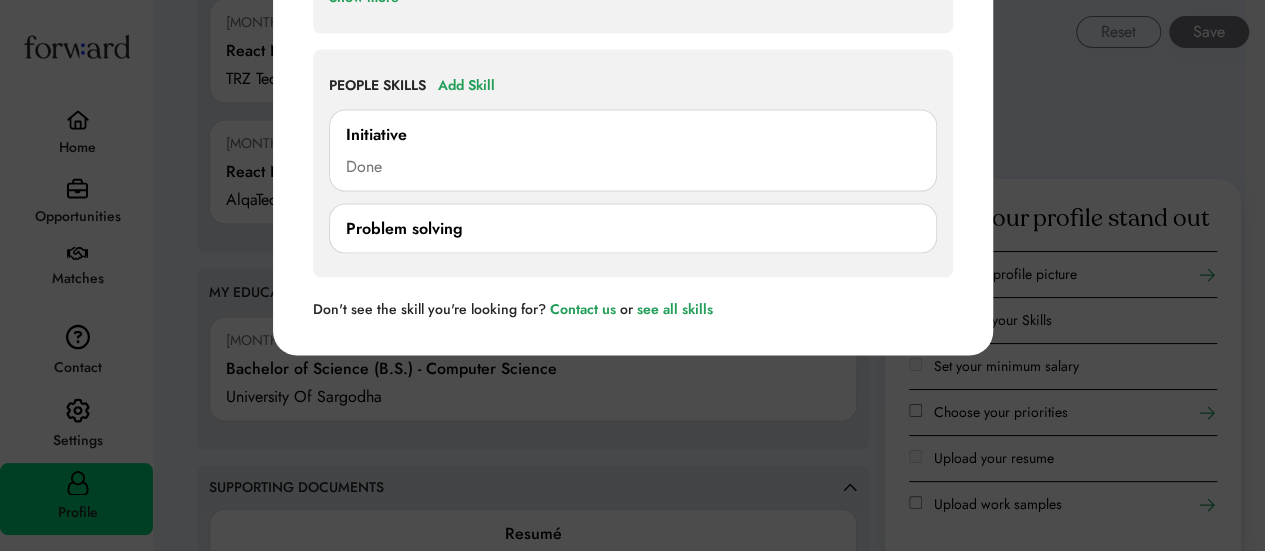 type on "**********" 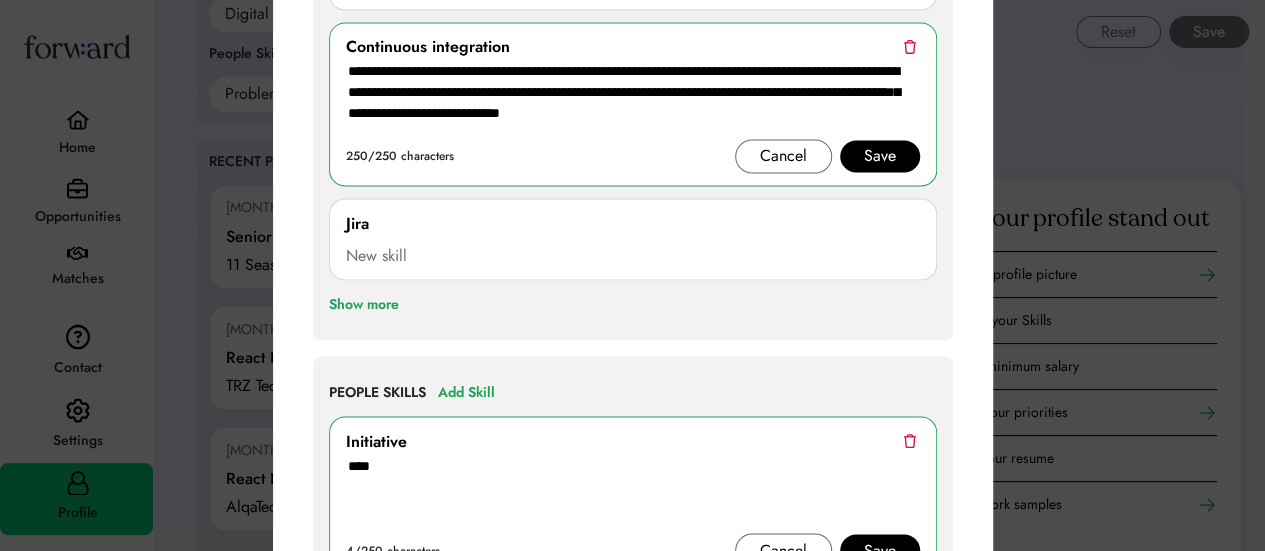 scroll, scrollTop: 1640, scrollLeft: 0, axis: vertical 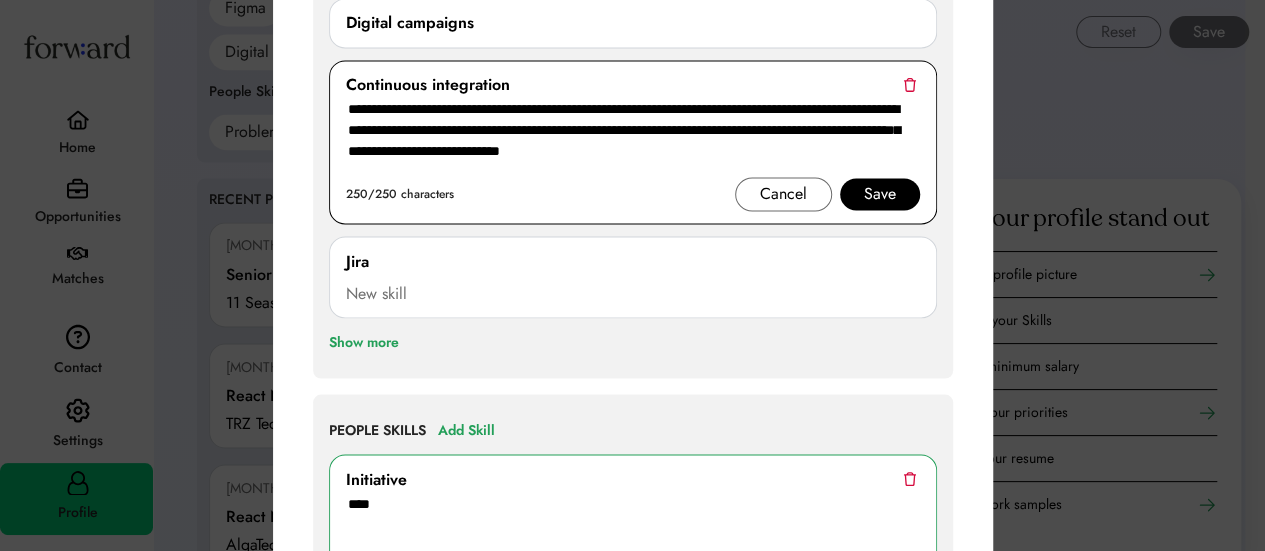 drag, startPoint x: 876, startPoint y: 147, endPoint x: 343, endPoint y: 108, distance: 534.4249 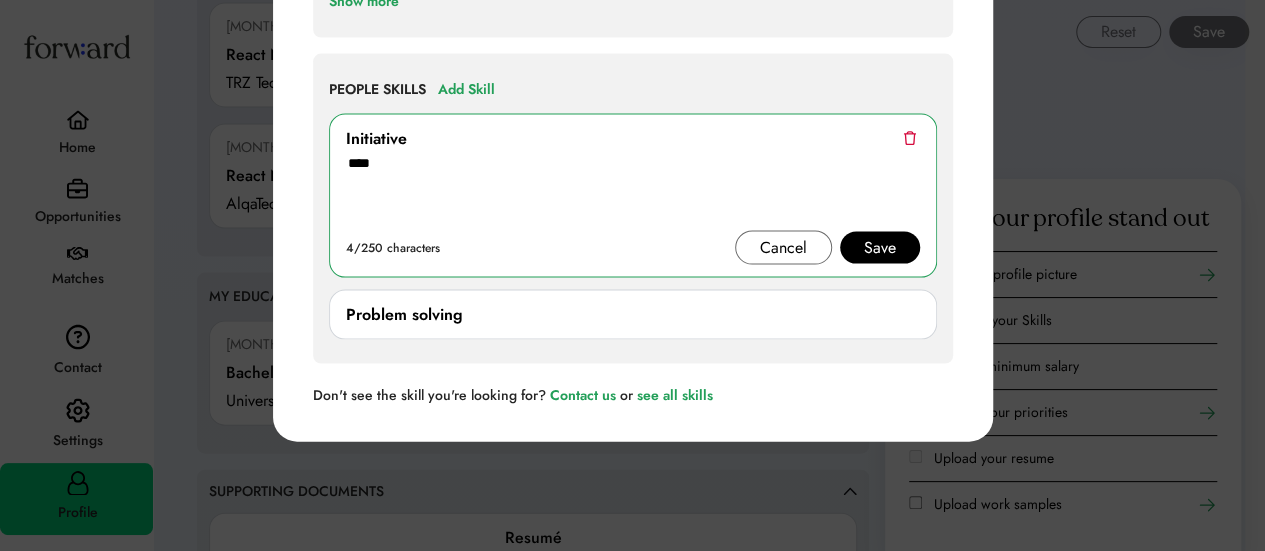 scroll, scrollTop: 1982, scrollLeft: 0, axis: vertical 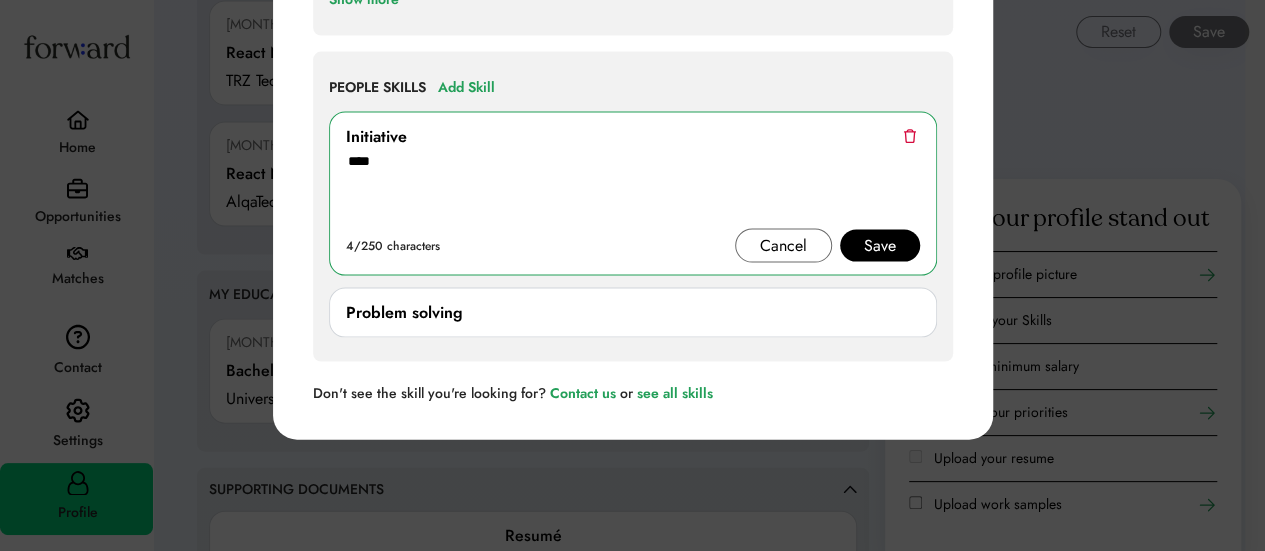 click on "****" at bounding box center (633, 189) 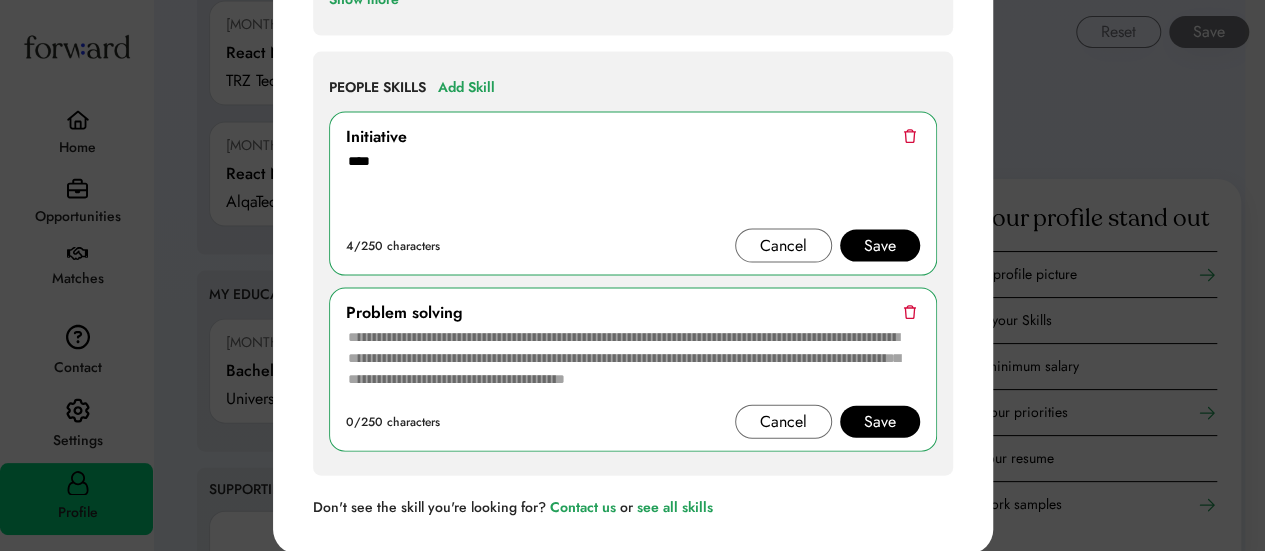 click at bounding box center (633, 365) 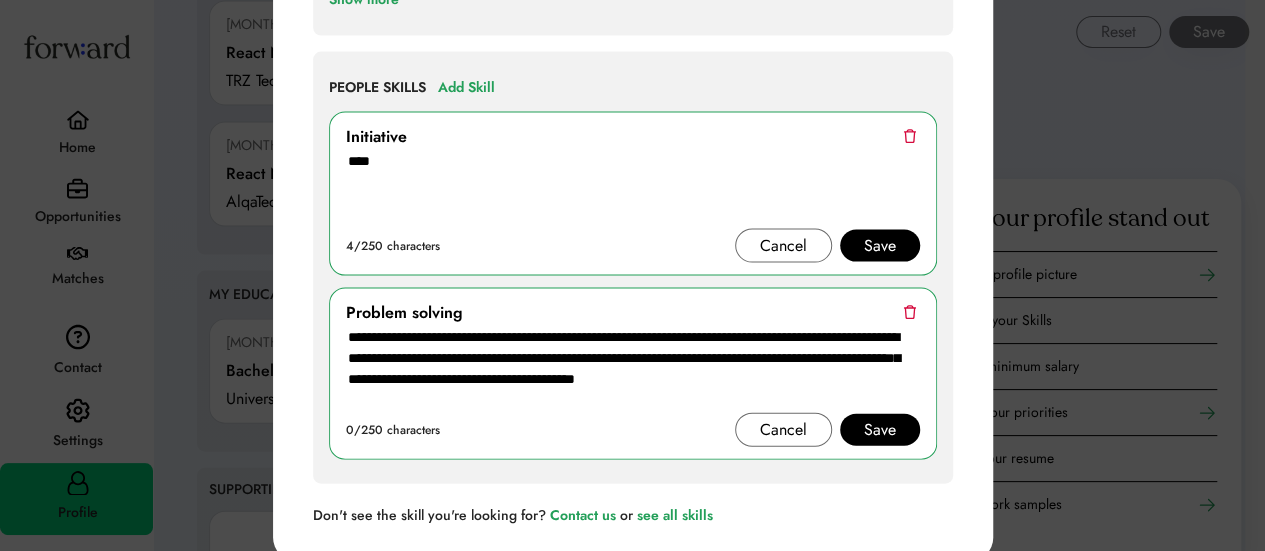 type on "**********" 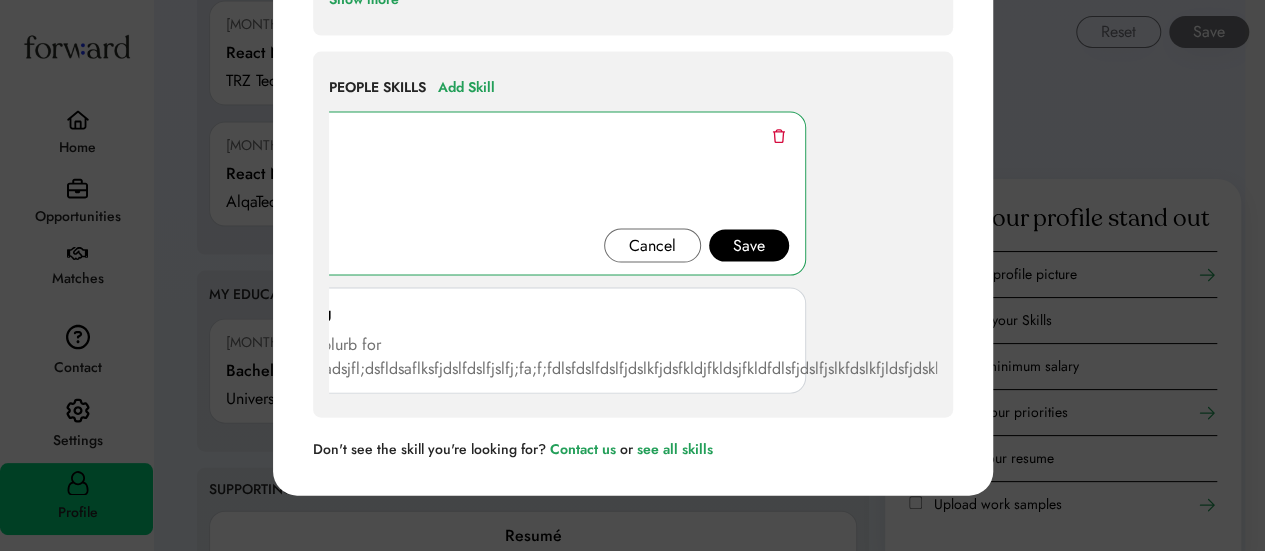 scroll, scrollTop: 0, scrollLeft: 0, axis: both 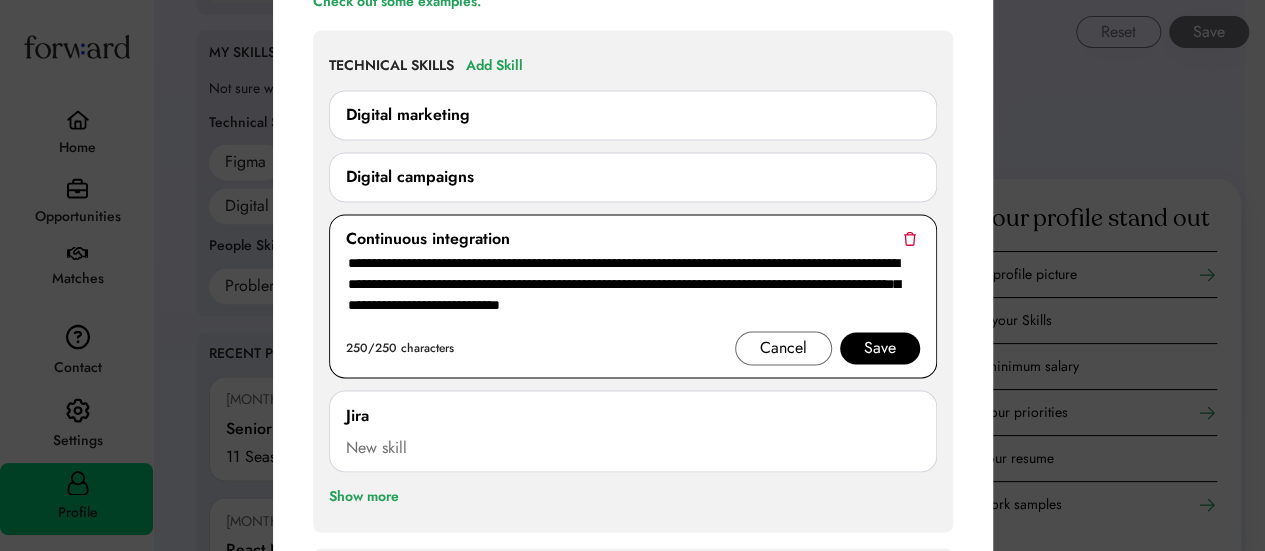 click on "**********" at bounding box center [633, 291] 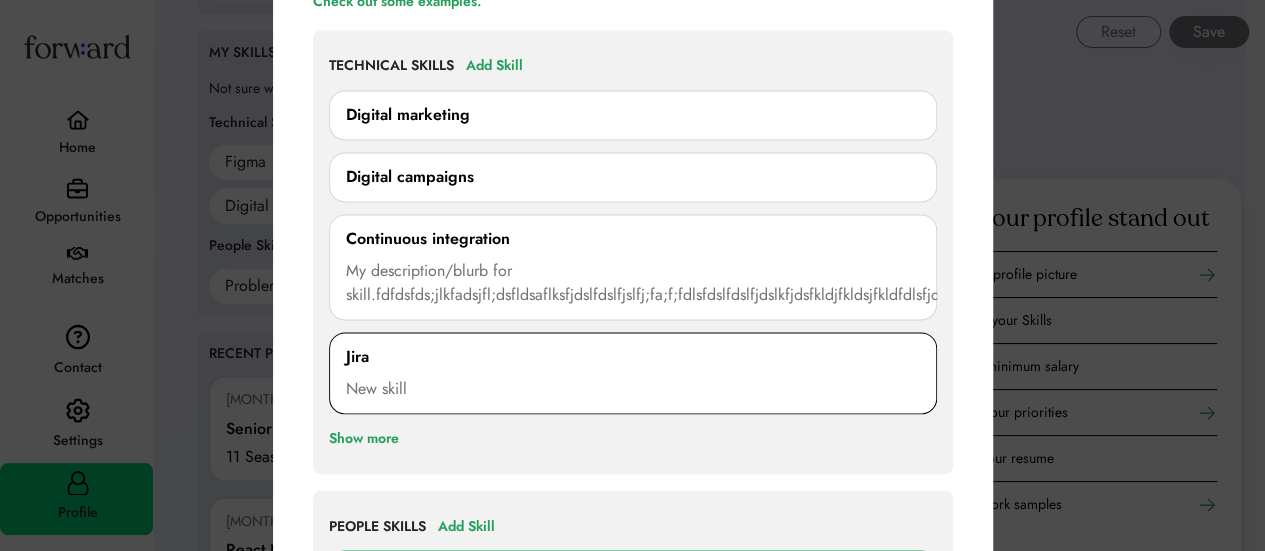 scroll, scrollTop: 1510, scrollLeft: 0, axis: vertical 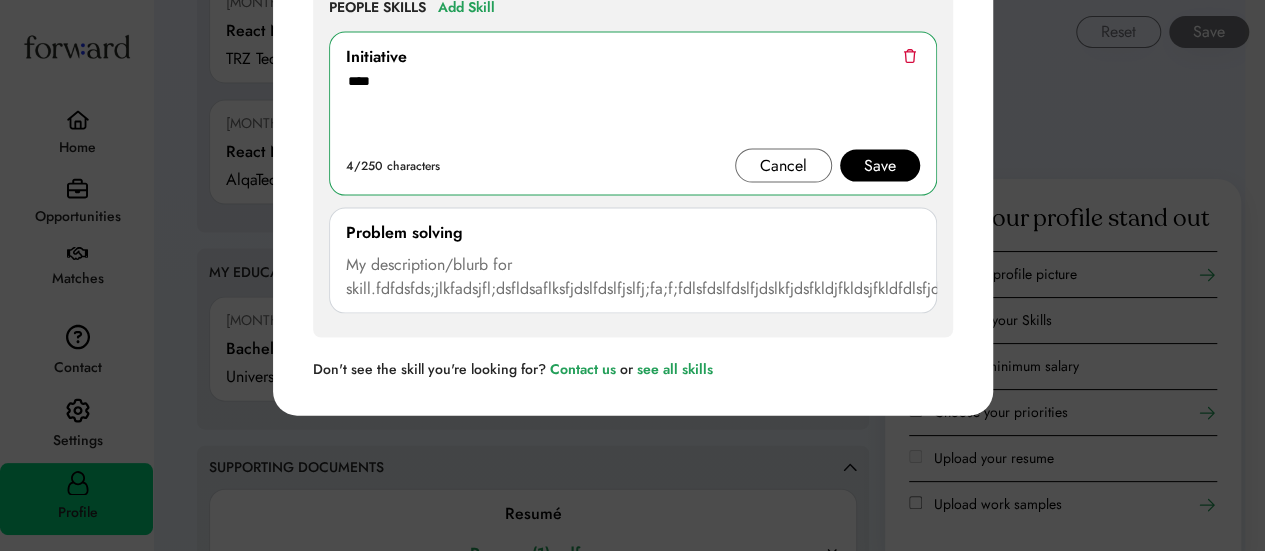 click on "My description/blurb for skill.fdfdsfds;jlkfadsjfl;dsfldsaflksfjdslfdslfjslfj;fa;f;fdlsfdslfdslfjdslkfjdsfkldjfkldsjfkldfdlsfjdslfjslkfdslkfjldsfjdsklfslfsklfjklsfjlkfklflksflsfjklflflkflkdsflkfjlkdsflflffsfj;faj;djfslajf;afjlkfj;fajlfjdslfjlfalfslfjsdfslfsflsfsdfl" at bounding box center (1014, 277) 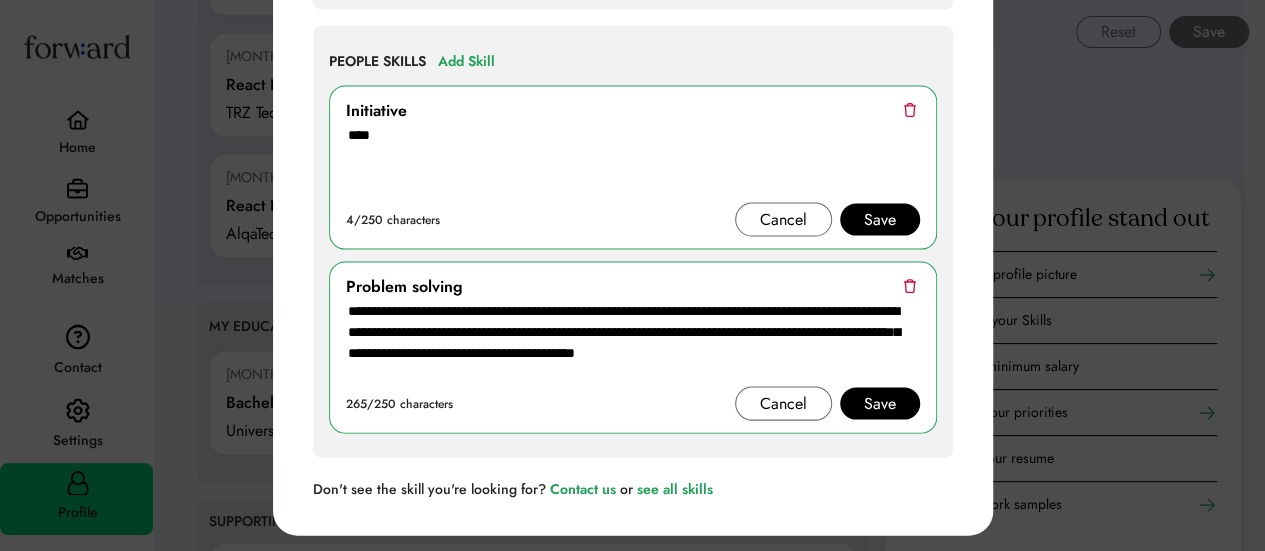 scroll, scrollTop: 1950, scrollLeft: 0, axis: vertical 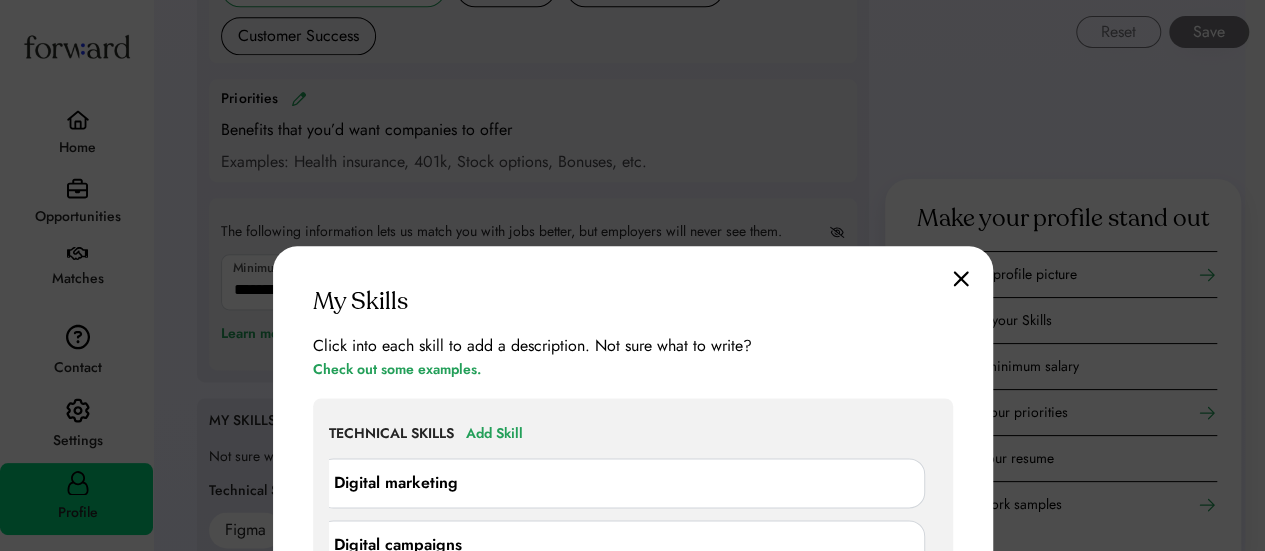 click at bounding box center (961, 278) 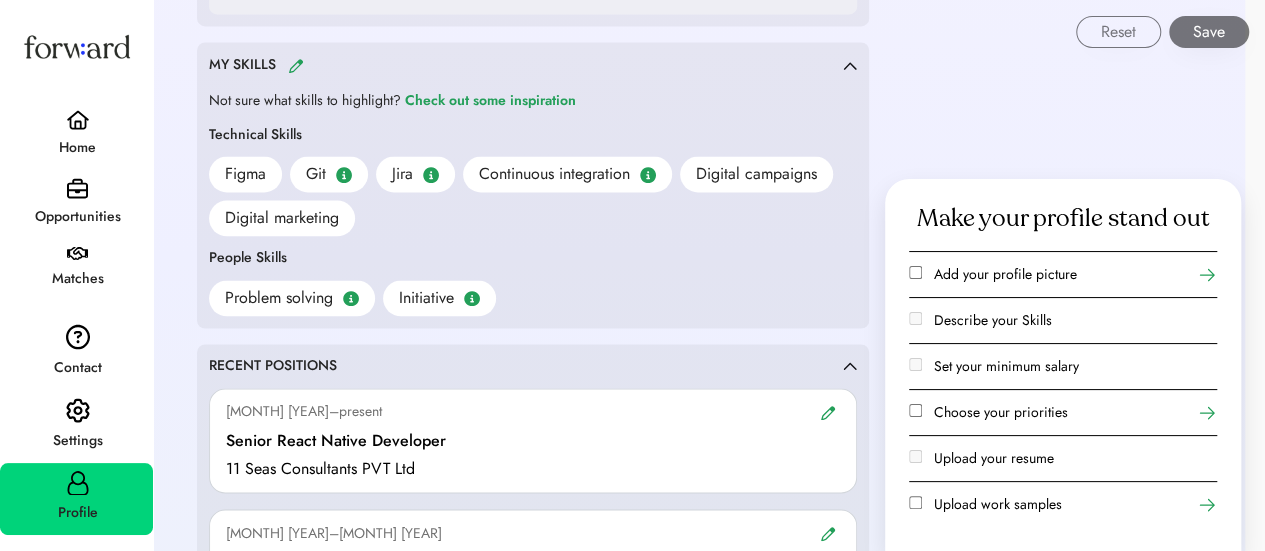 scroll, scrollTop: 1468, scrollLeft: 0, axis: vertical 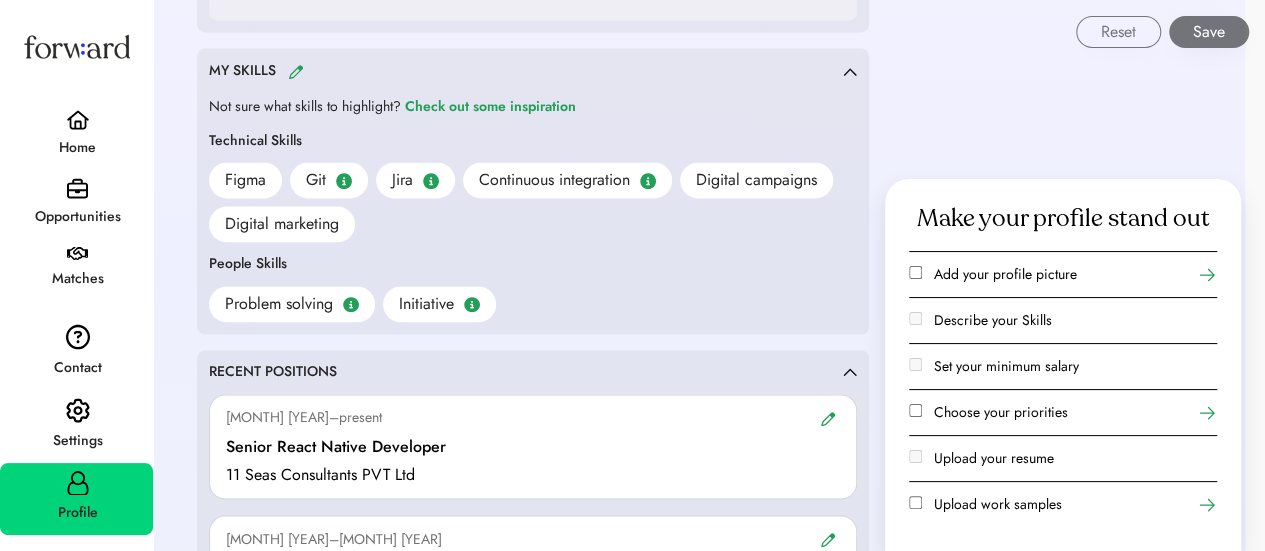 click on "Problem solving Initiative" at bounding box center [533, 304] 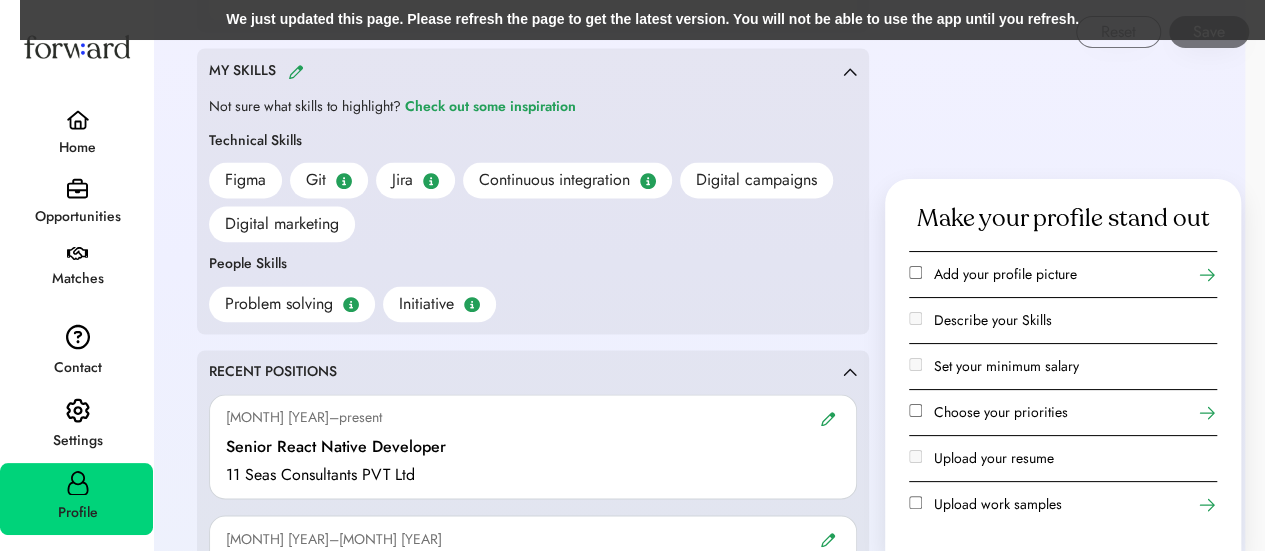 click on "We just updated this page.  Please refresh the page to get the latest version. You will not be able to use the app until you refresh." at bounding box center (652, 20) 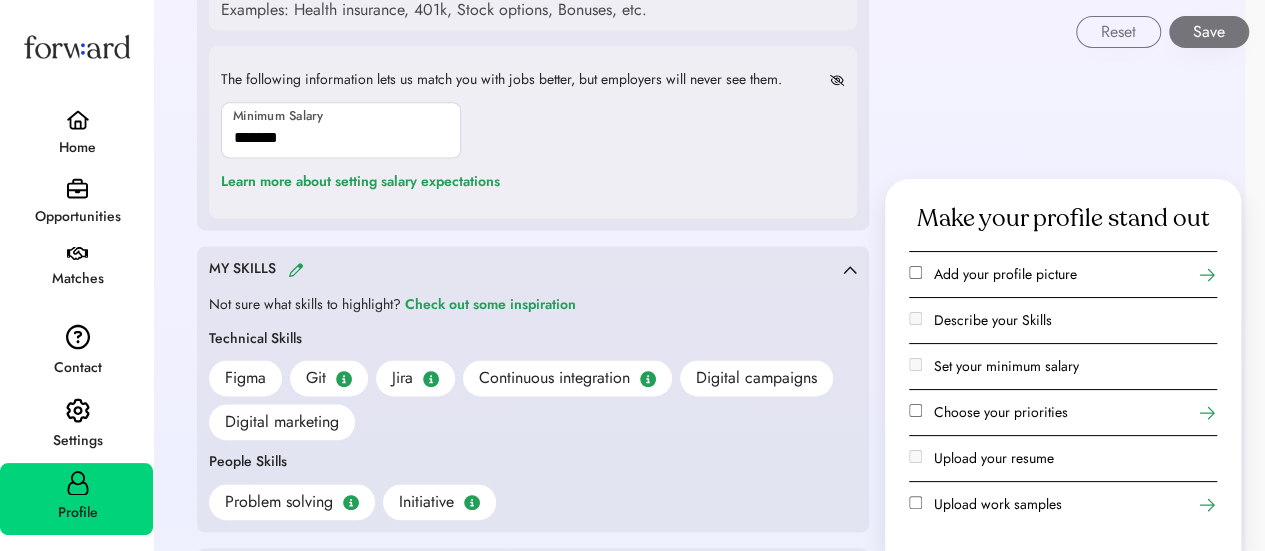 scroll, scrollTop: 1266, scrollLeft: 0, axis: vertical 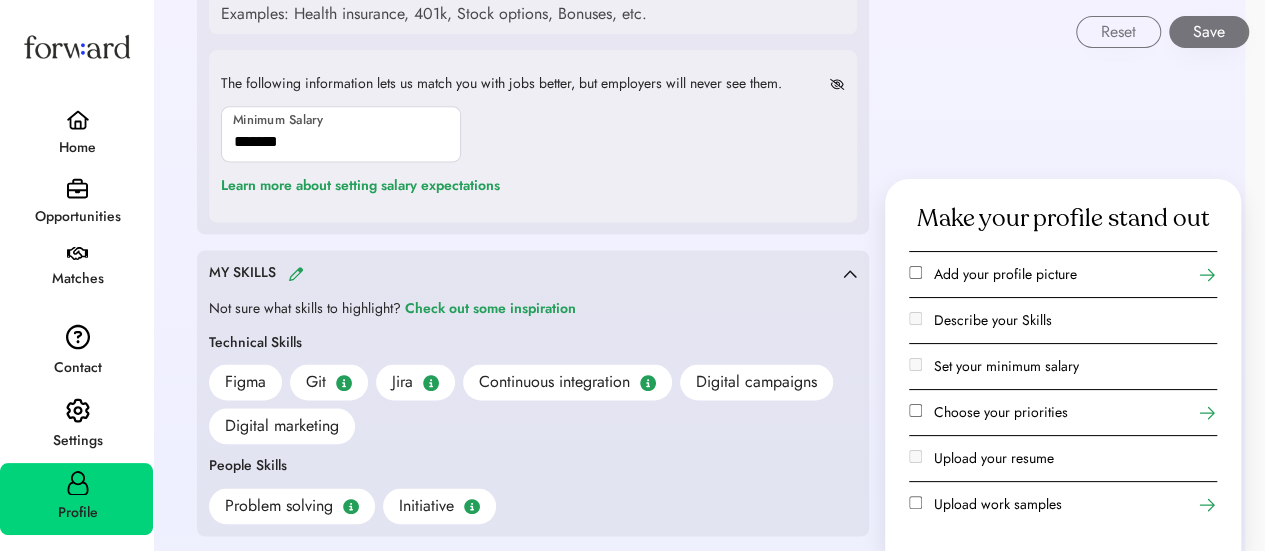 click at bounding box center (296, 273) 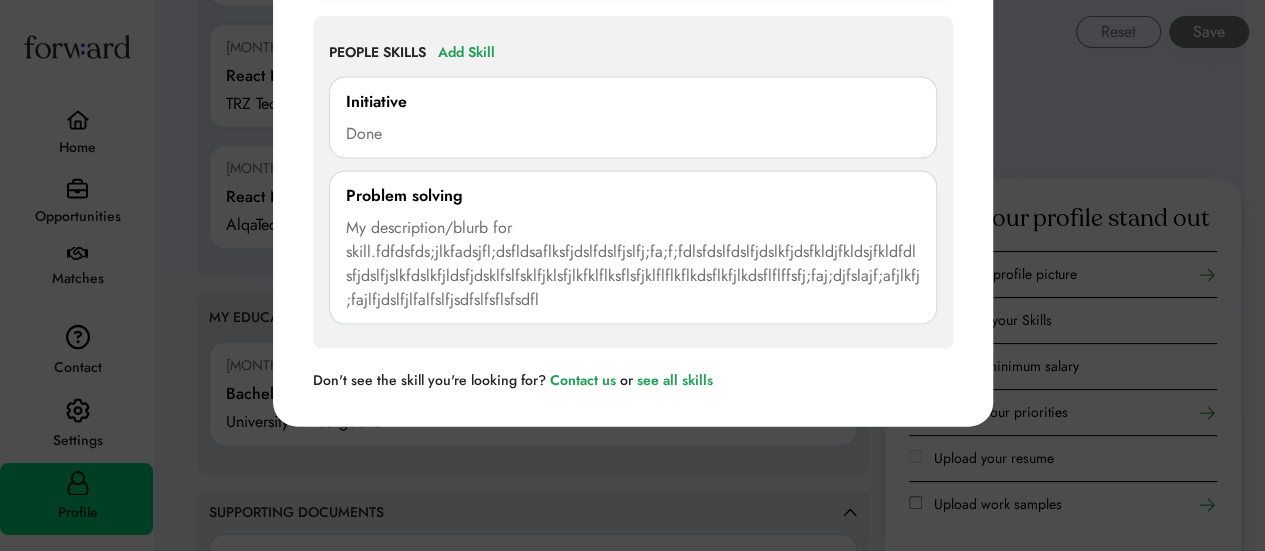 scroll, scrollTop: 1960, scrollLeft: 0, axis: vertical 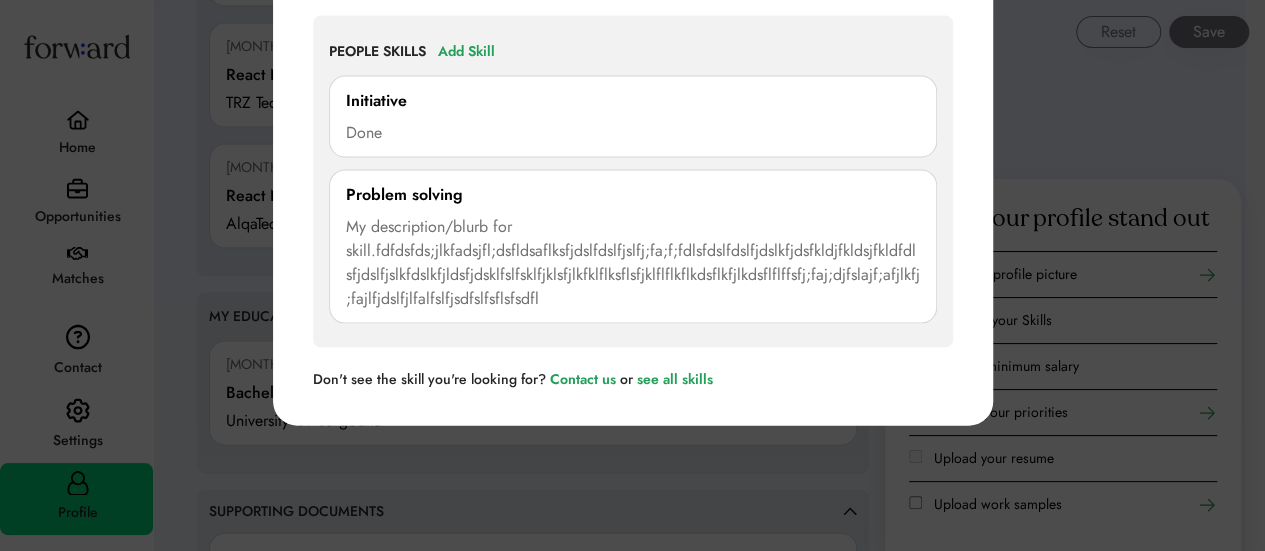 click on "My description/blurb for skill.fdfdsfds;jlkfadsjfl;dsfldsaflksfjdslfdslfjslfj;fa;f;fdlsfdslfdslfjdslkfjdsfkldjfkldsjfkldfdlsfjdslfjslkfdslkfjldsfjdsklfslfsklfjklsfjlkfklflksflsfjklflflkflkdsflkfjlkdsflflffsfj;faj;djfslajf;afjlkfj;fajlfjdslfjlfalfslfjsdfslfsflsfsdfl" at bounding box center (633, 263) 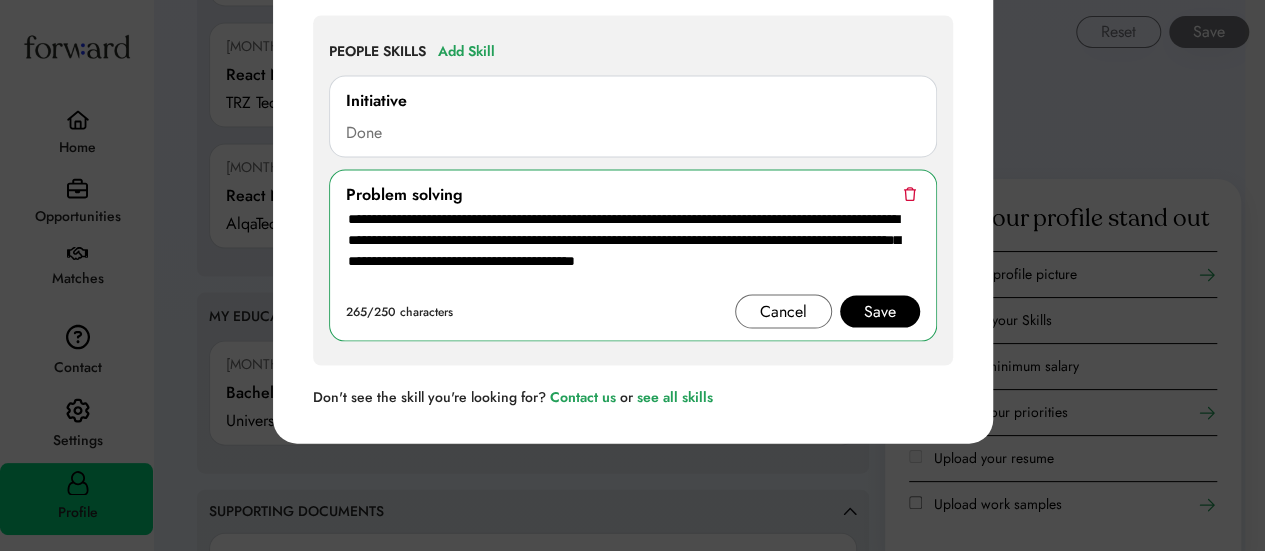 drag, startPoint x: 468, startPoint y: 279, endPoint x: 355, endPoint y: 249, distance: 116.9145 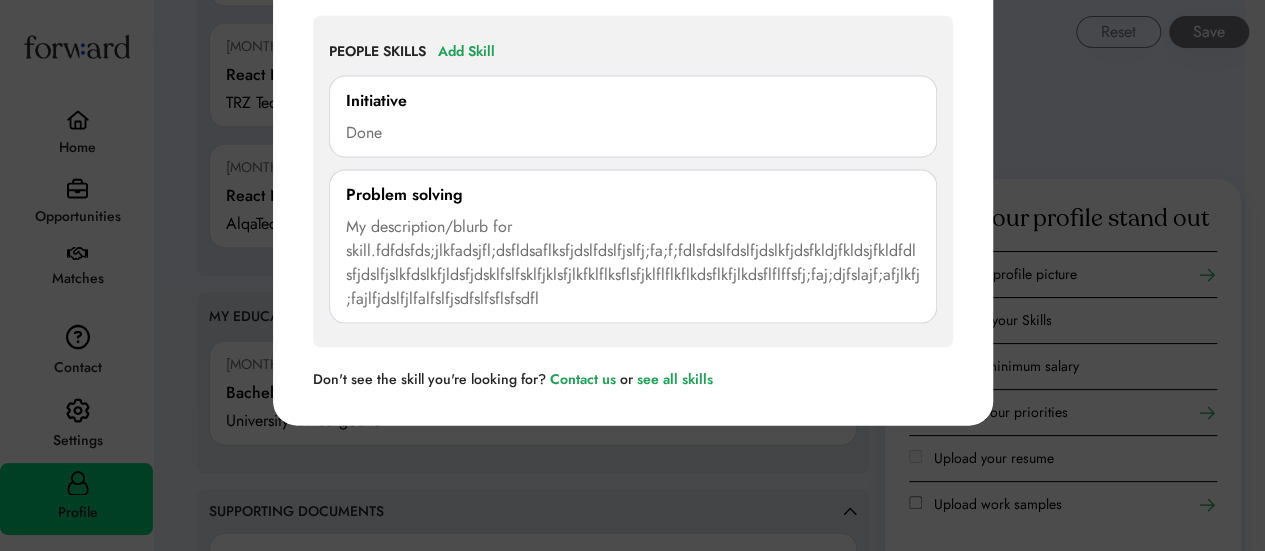 click on "My description/blurb for skill.fdfdsfds;jlkfadsjfl;dsfldsaflksfjdslfdslfjslfj;fa;f;fdlsfdslfdslfjdslkfjdsfkldjfkldsjfkldfdlsfjdslfjslkfdslkfjldsfjdsklfslfsklfjklsfjlkfklflksflsfjklflflkflkdsflkfjlkdsflflffsfj;faj;djfslajf;afjlkfj;fajlfjdslfjlfalfslfjsdfslfsflsfsdfl" at bounding box center (633, 263) 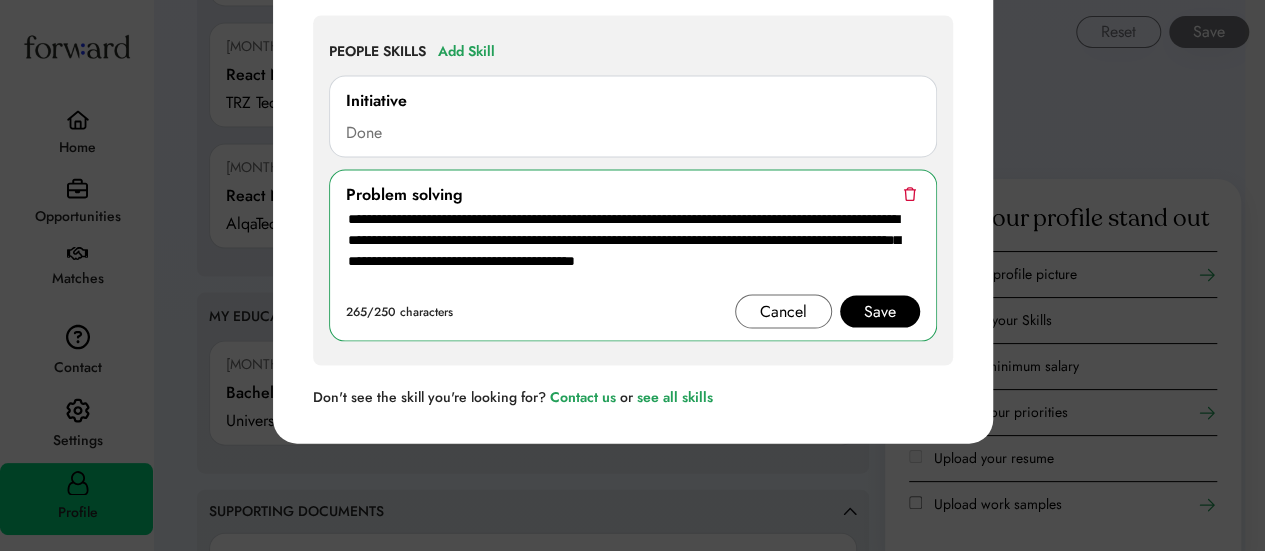 drag, startPoint x: 446, startPoint y: 283, endPoint x: 330, endPoint y: 249, distance: 120.880104 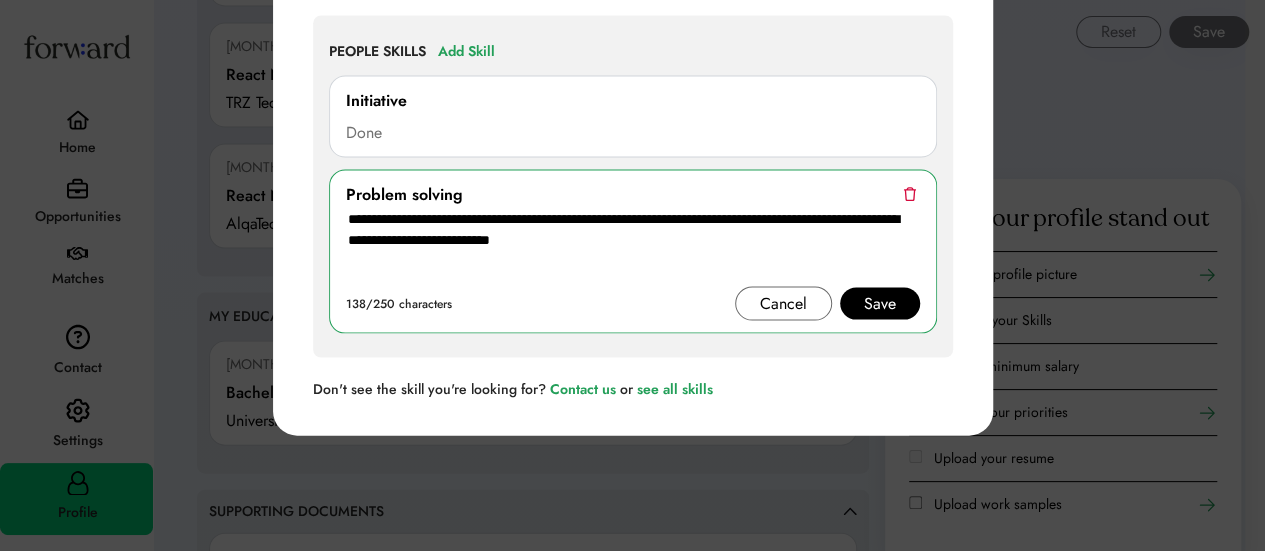 click on "Save" at bounding box center (880, 304) 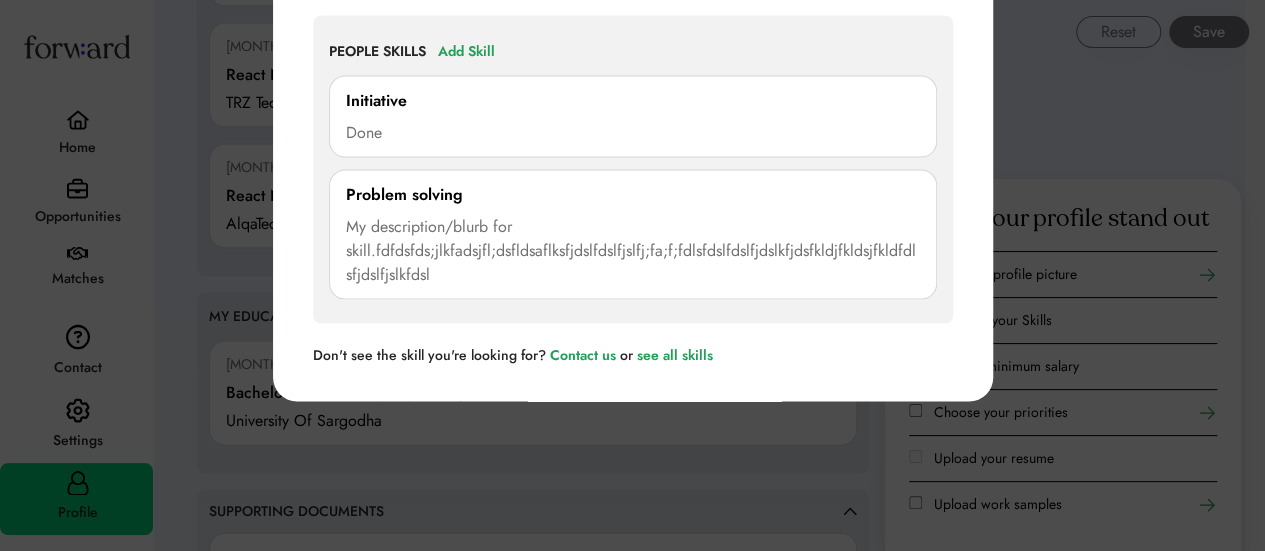 click on "My description/blurb for skill.fdfdsfds;jlkfadsjfl;dsfldsaflksfjdslfdslfjslfj;fa;f;fdlsfdslfdslfjdslkfjdsfkldjfkldsjfkldfdlsfjdslfjslkfdsl" at bounding box center [633, 251] 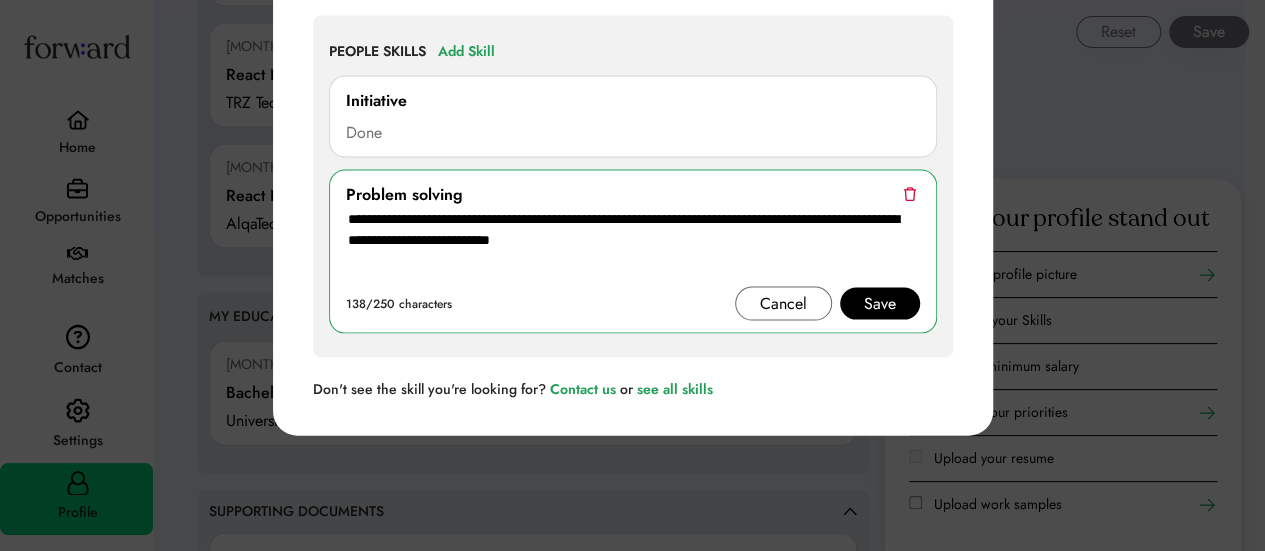 click on "**********" at bounding box center (633, 247) 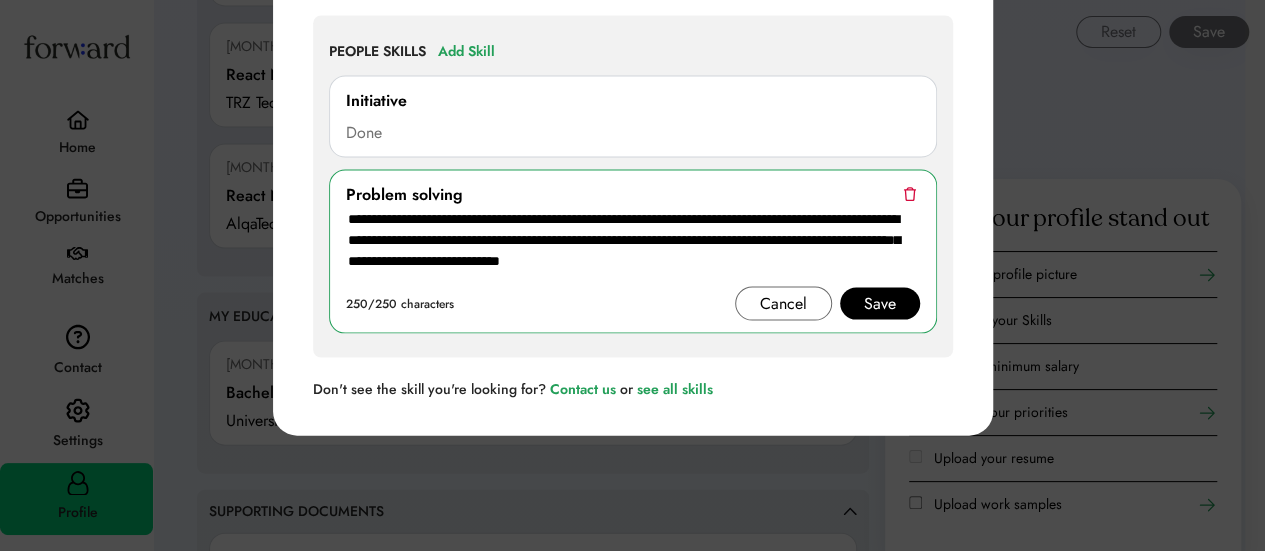 type on "**********" 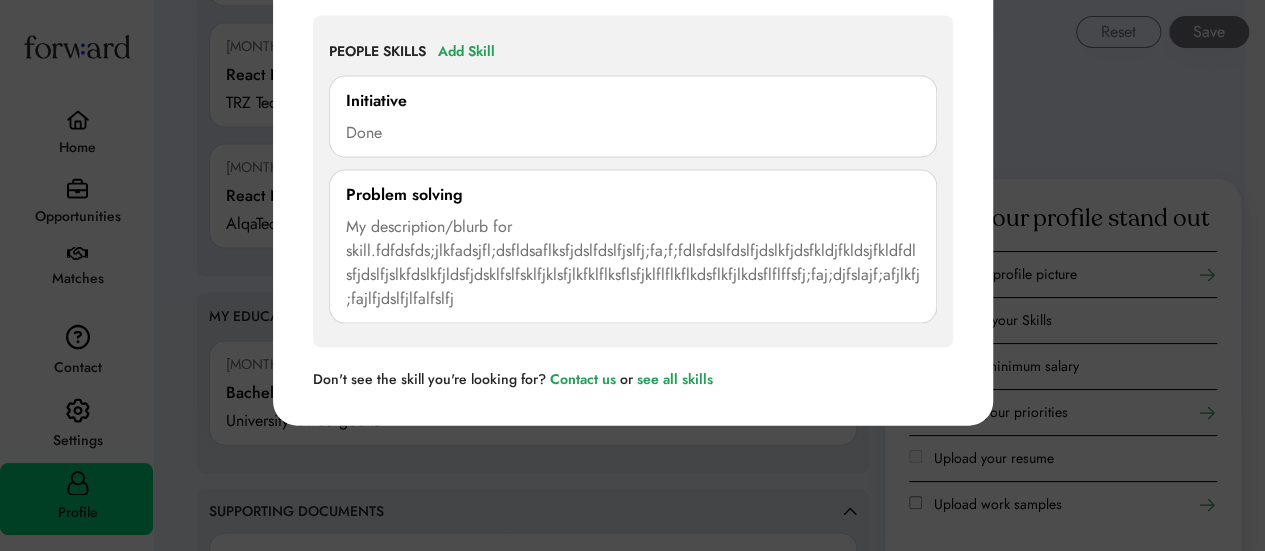 click on "My description/blurb for skill.fdfdsfds;jlkfadsjfl;dsfldsaflksfjdslfdslfjslfj;fa;f;fdlsfdslfdslfjdslkfjdsfkldjfkldsjfkldfdlsfjdslfjslkfdslkfjldsfjdsklfslfsklfjklsfjlkfklflksflsfjklflflkflkdsflkfjlkdsflflffsfj;faj;djfslajf;afjlkfj;fajlfjdslfjlfalfslfj" at bounding box center (633, 263) 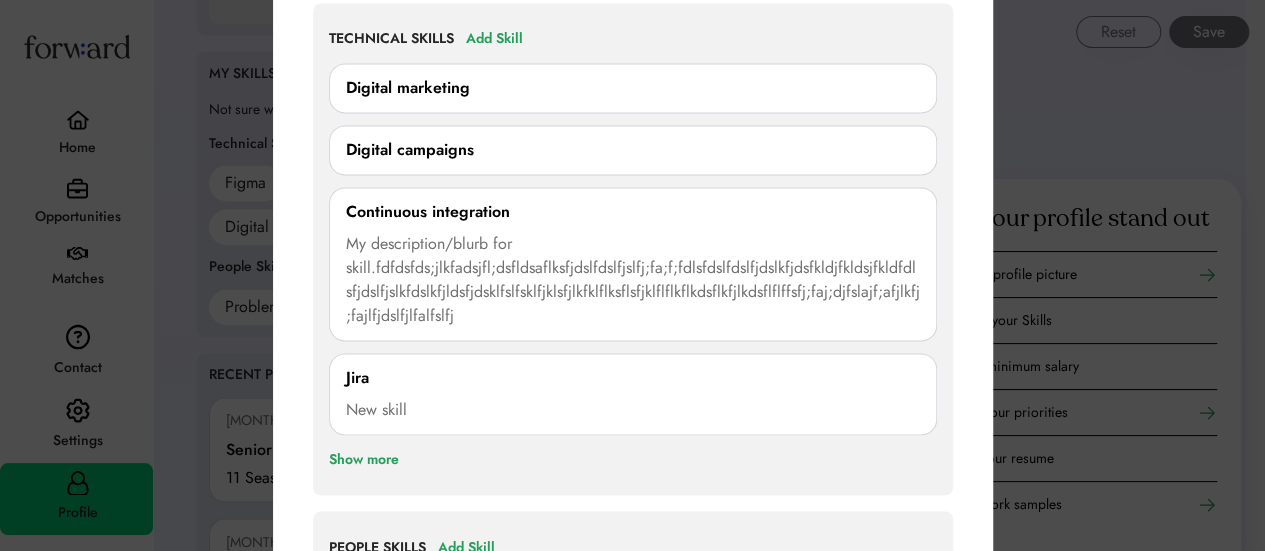 scroll, scrollTop: 1442, scrollLeft: 0, axis: vertical 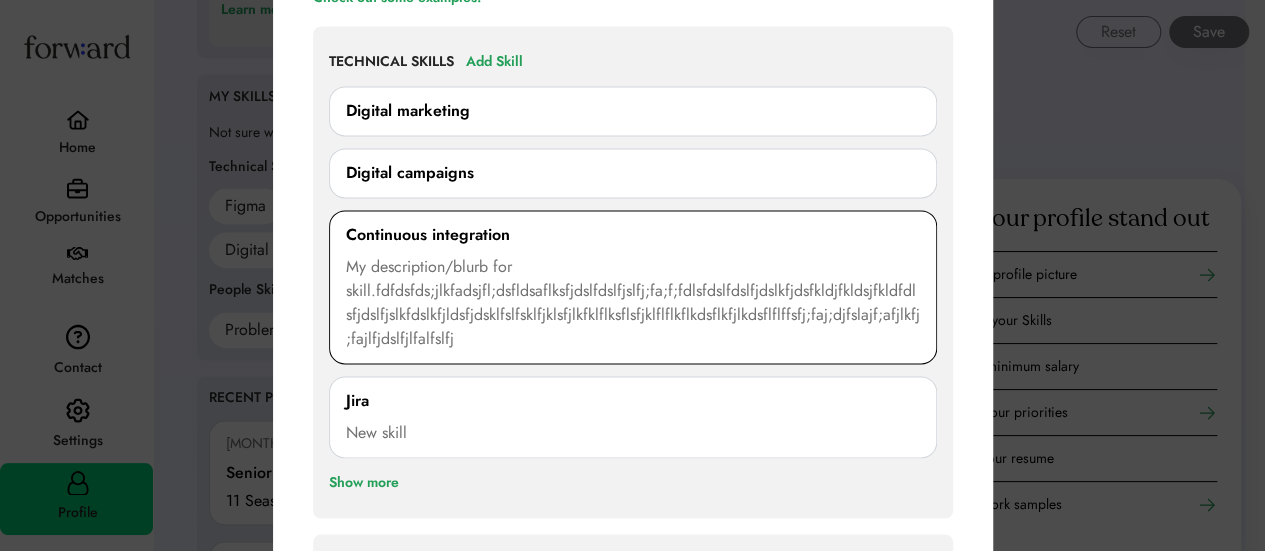click on "My description/blurb for skill.fdfdsfds;jlkfadsjfl;dsfldsaflksfjdslfdslfjslfj;fa;f;fdlsfdslfdslfjdslkfjdsfkldjfkldsjfkldfdlsfjdslfjslkfdslkfjldsfjdsklfslfsklfjklsfjlkfklflksflsfjklflflkflkdsflkfjlkdsflflffsfj;faj;djfslajf;afjlkfj;fajlfjdslfjlfalfslfj" at bounding box center [633, 303] 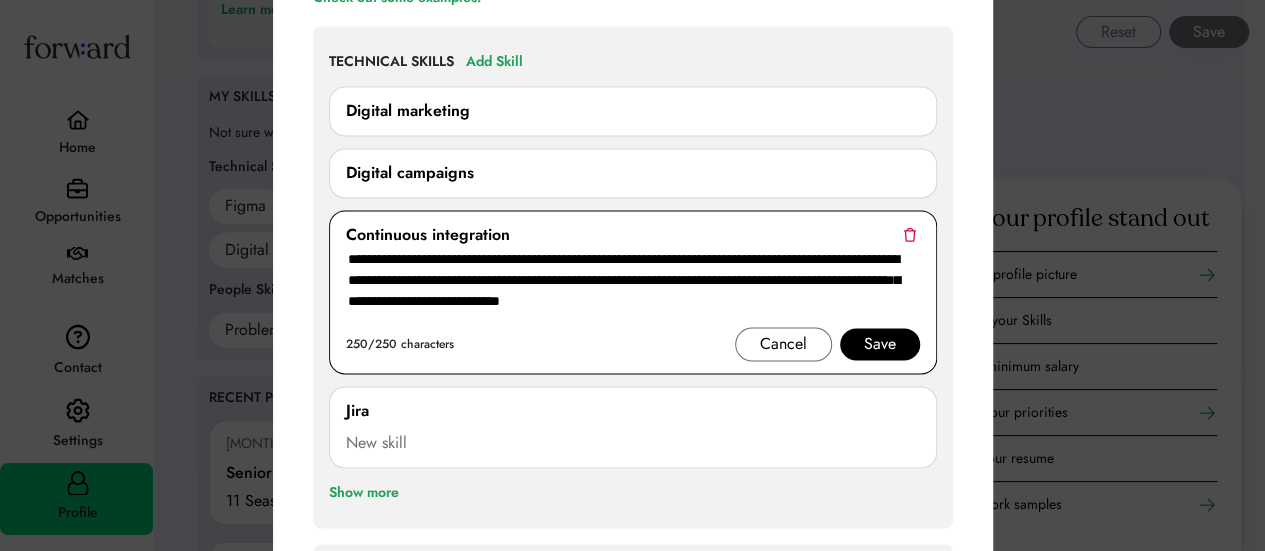 click on "**********" at bounding box center [633, 287] 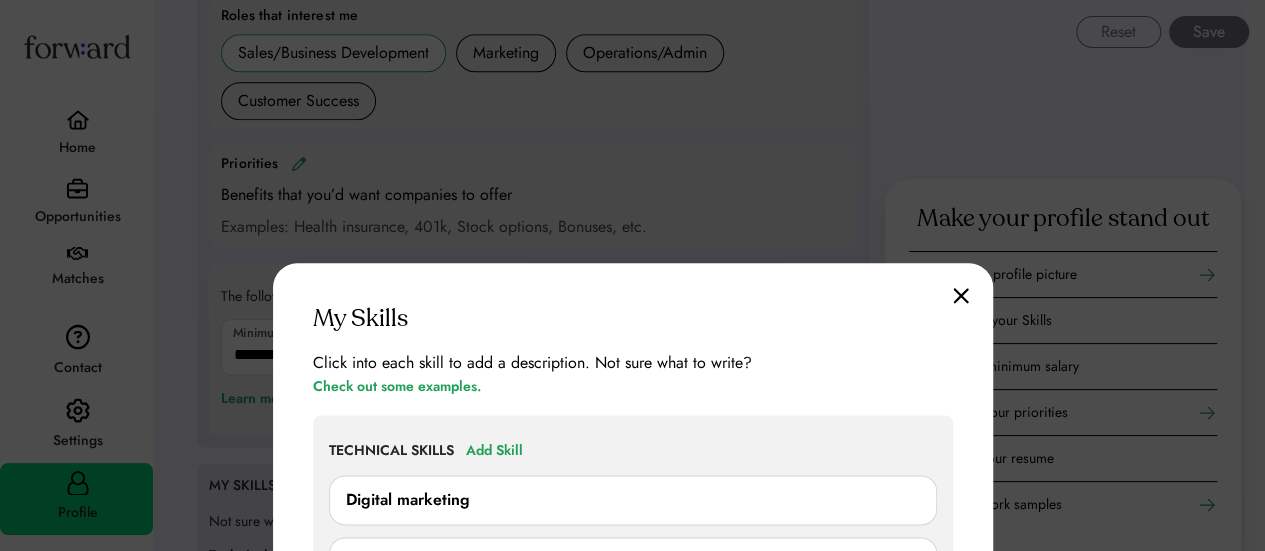 scroll, scrollTop: 1021, scrollLeft: 0, axis: vertical 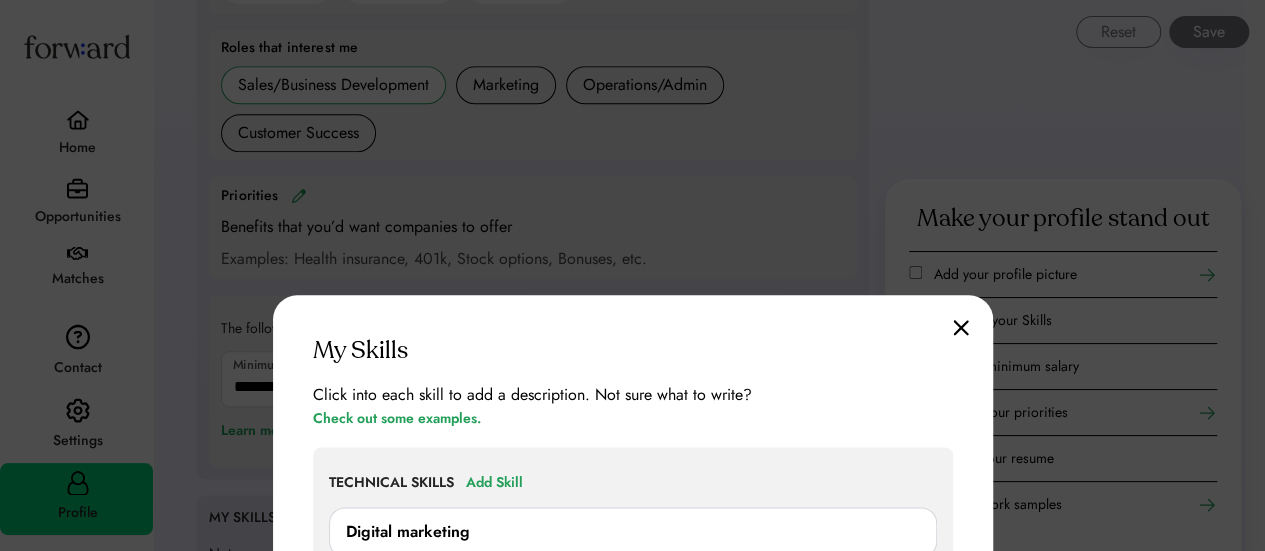click at bounding box center (961, 327) 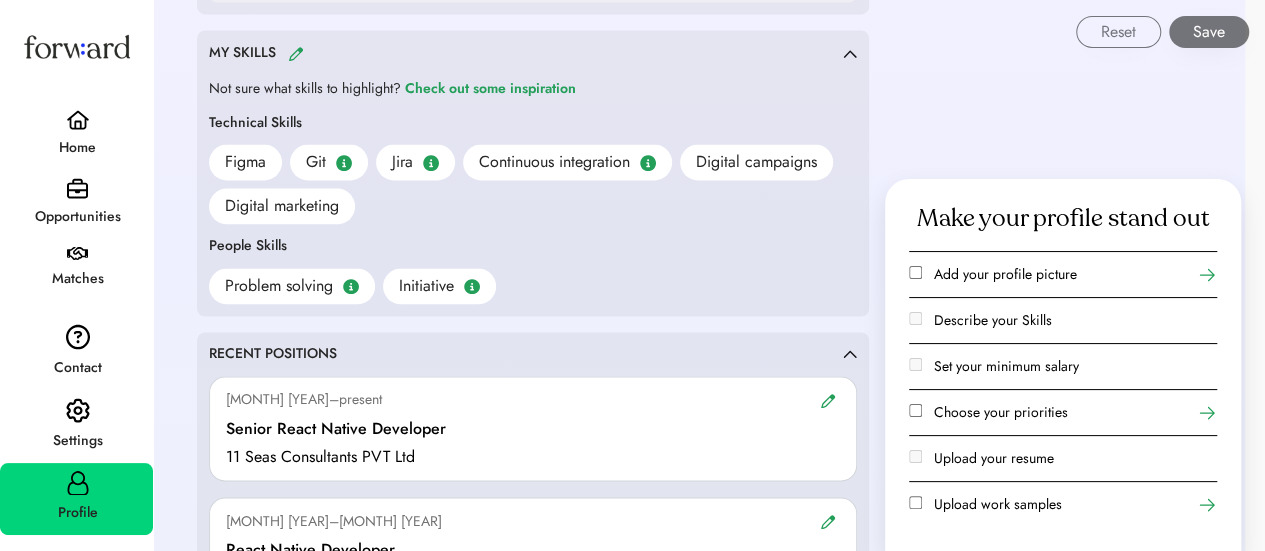 scroll, scrollTop: 1483, scrollLeft: 0, axis: vertical 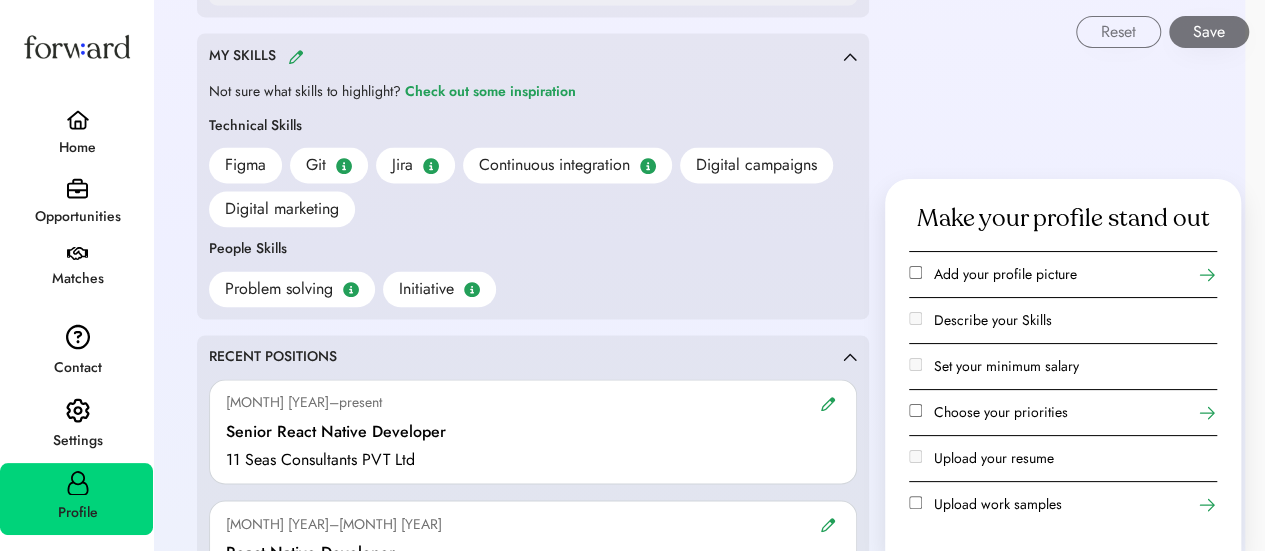click on "RECENT POSITIONS" at bounding box center [526, 357] 